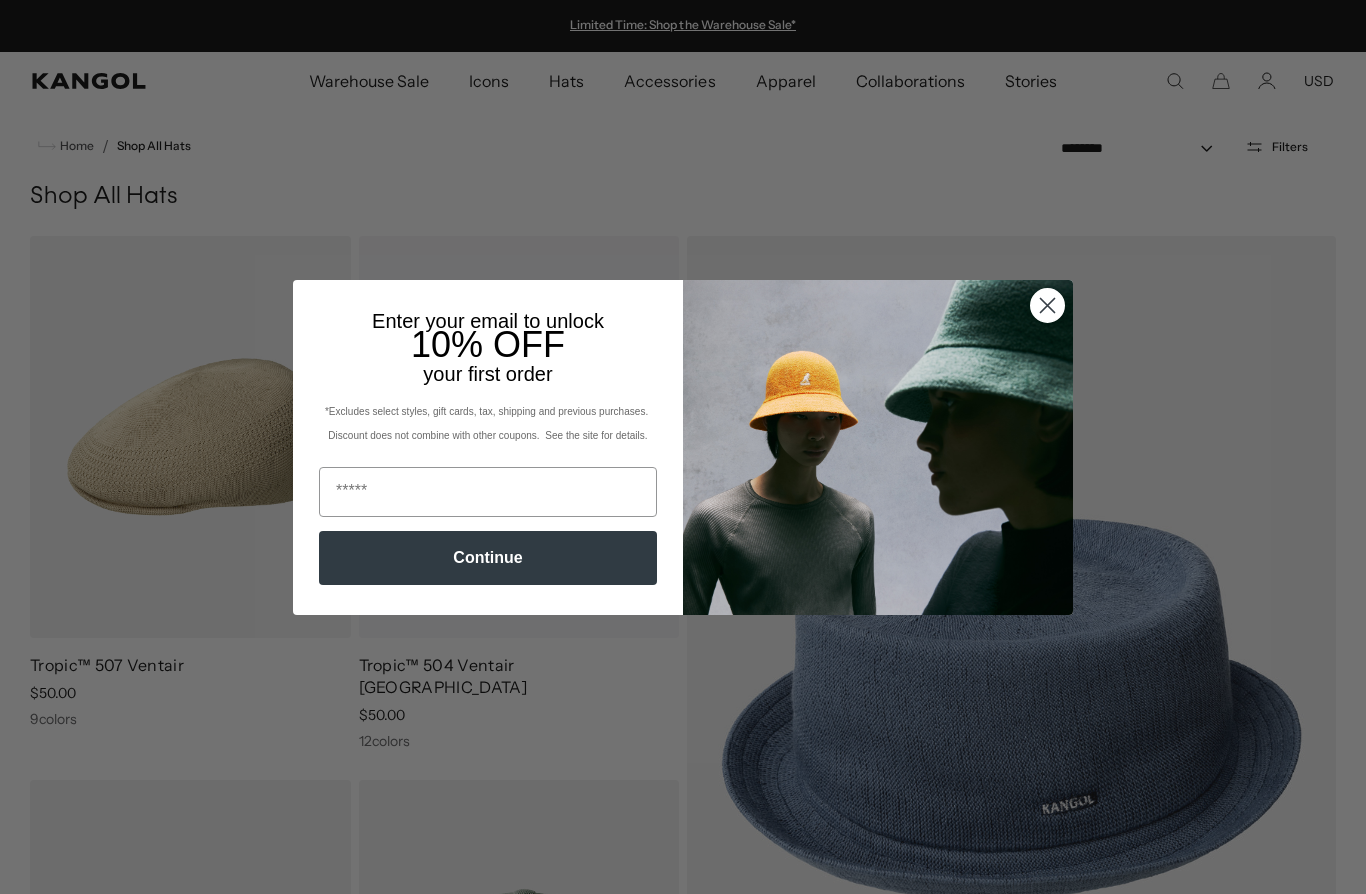 scroll, scrollTop: 0, scrollLeft: 0, axis: both 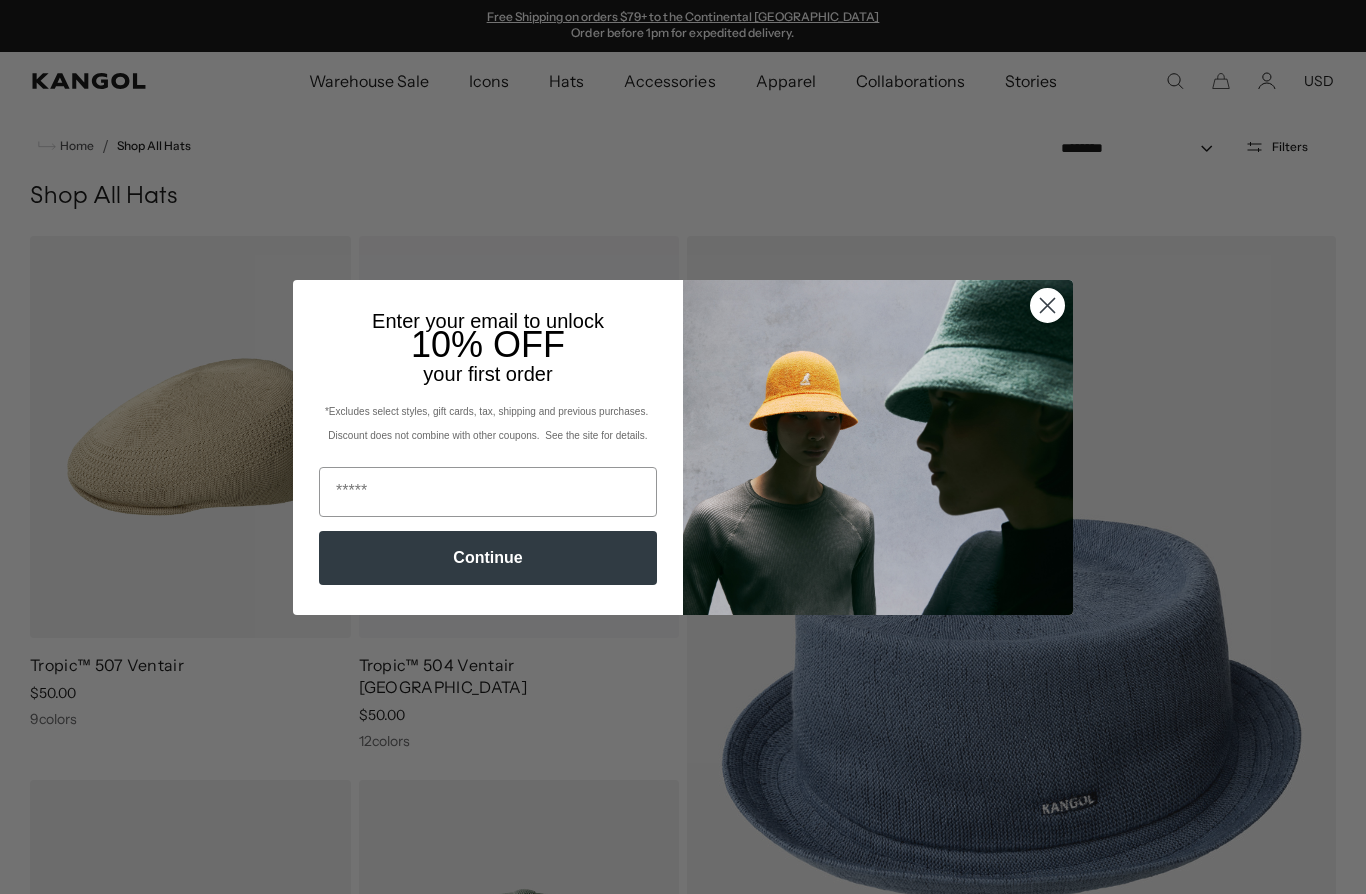 click 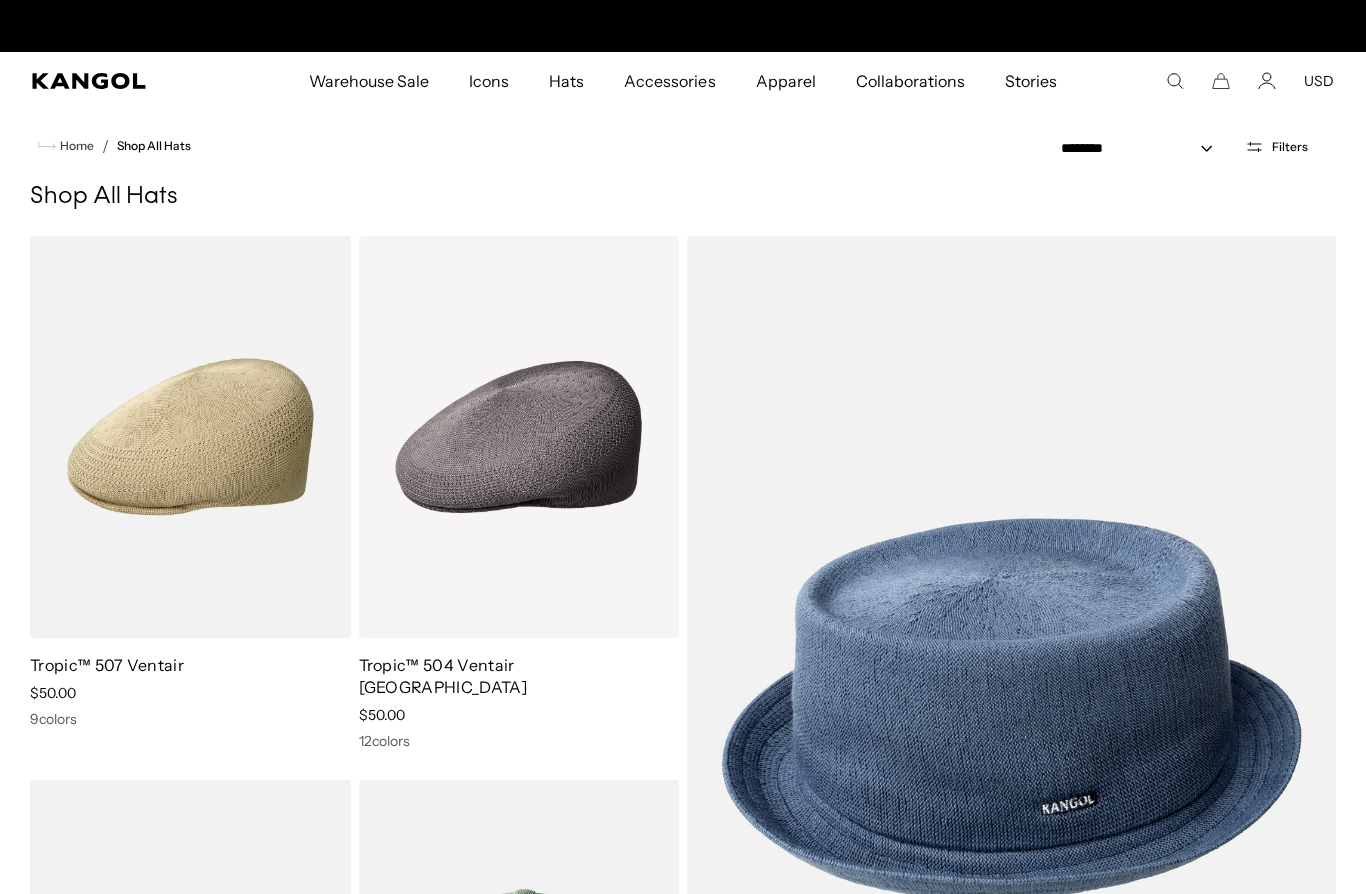 scroll, scrollTop: 0, scrollLeft: 412, axis: horizontal 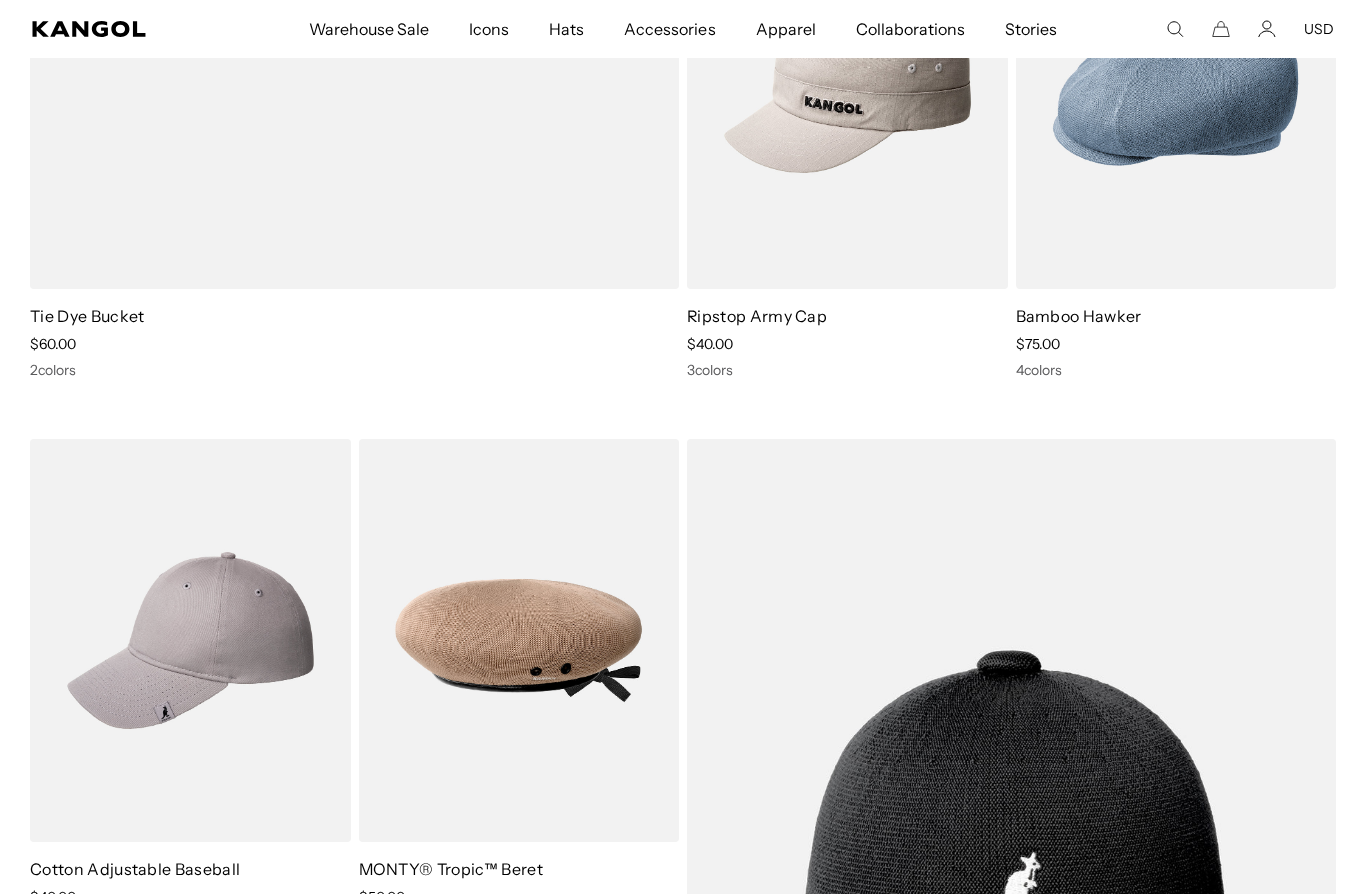 click at bounding box center [0, 0] 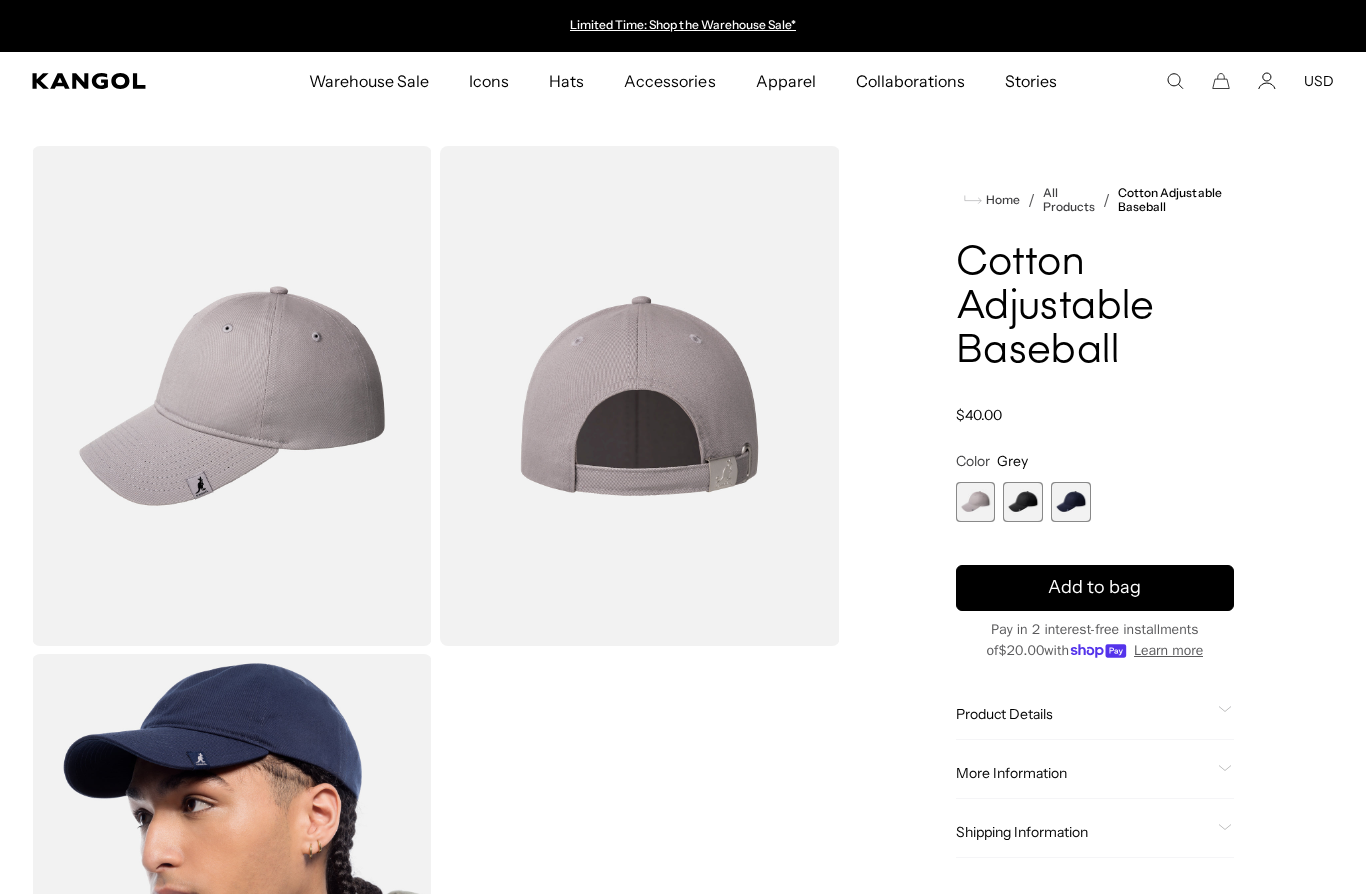 scroll, scrollTop: 0, scrollLeft: 0, axis: both 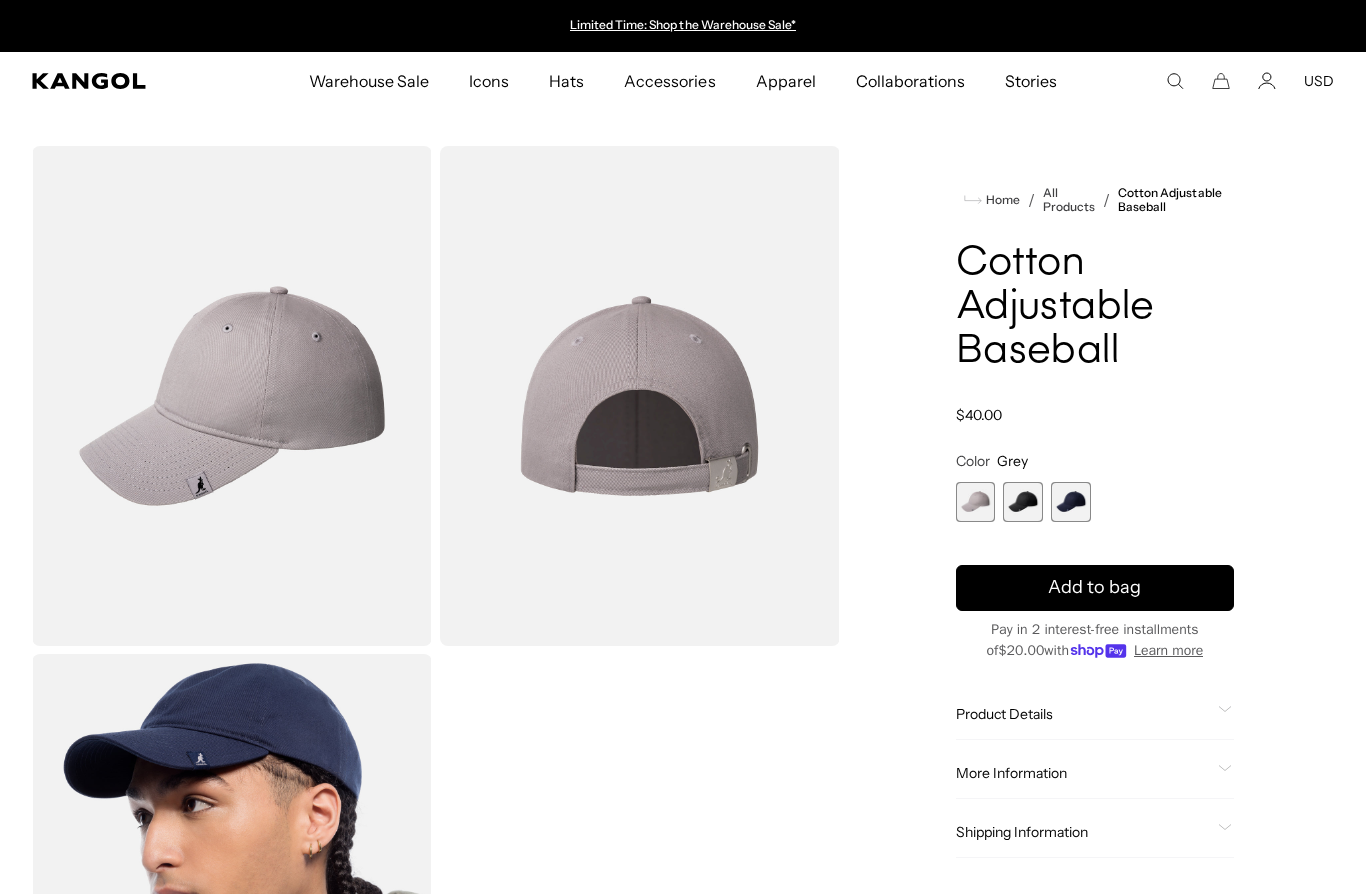 click at bounding box center (1023, 502) 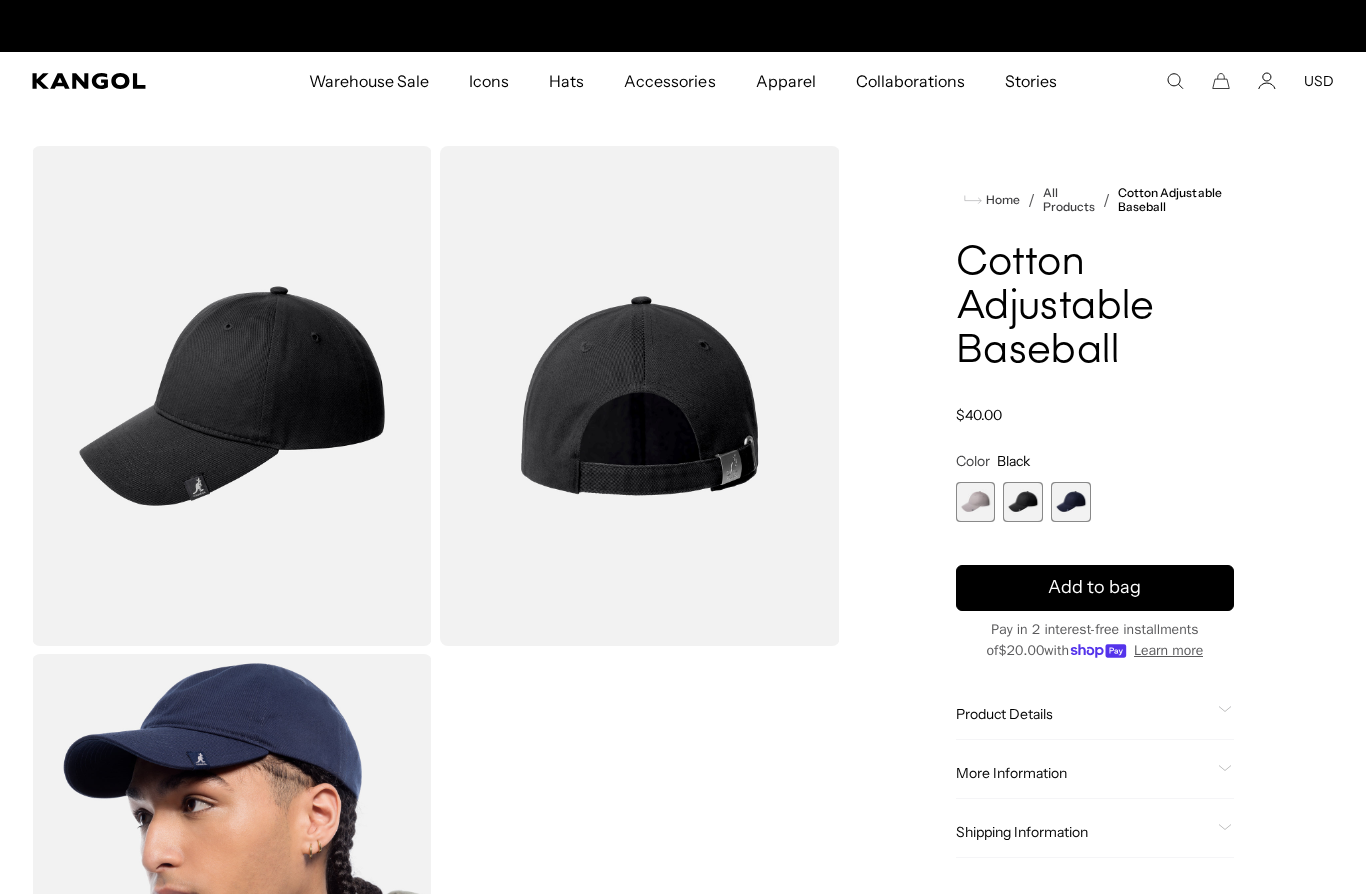 scroll, scrollTop: 0, scrollLeft: 412, axis: horizontal 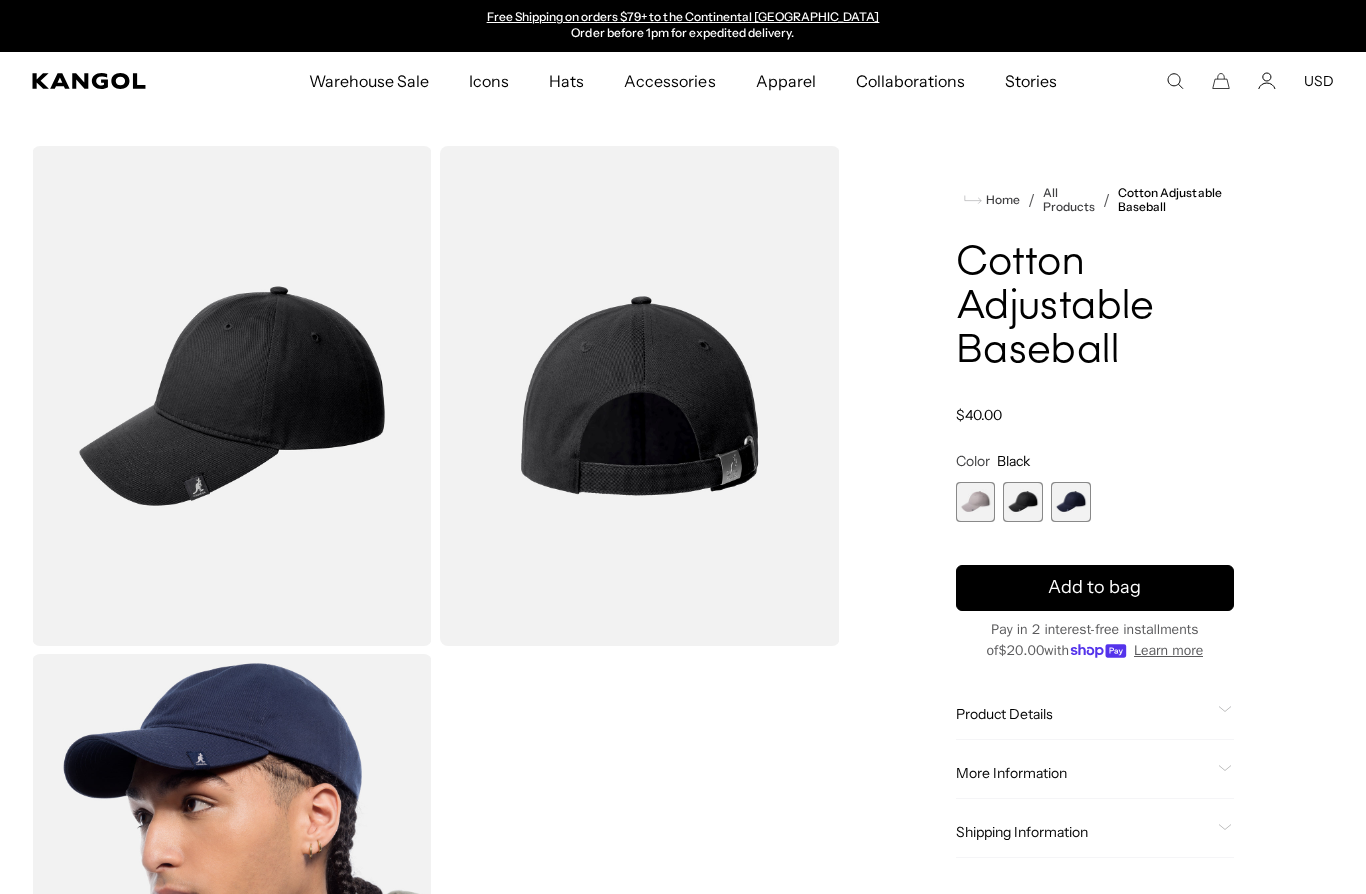 click at bounding box center [1071, 502] 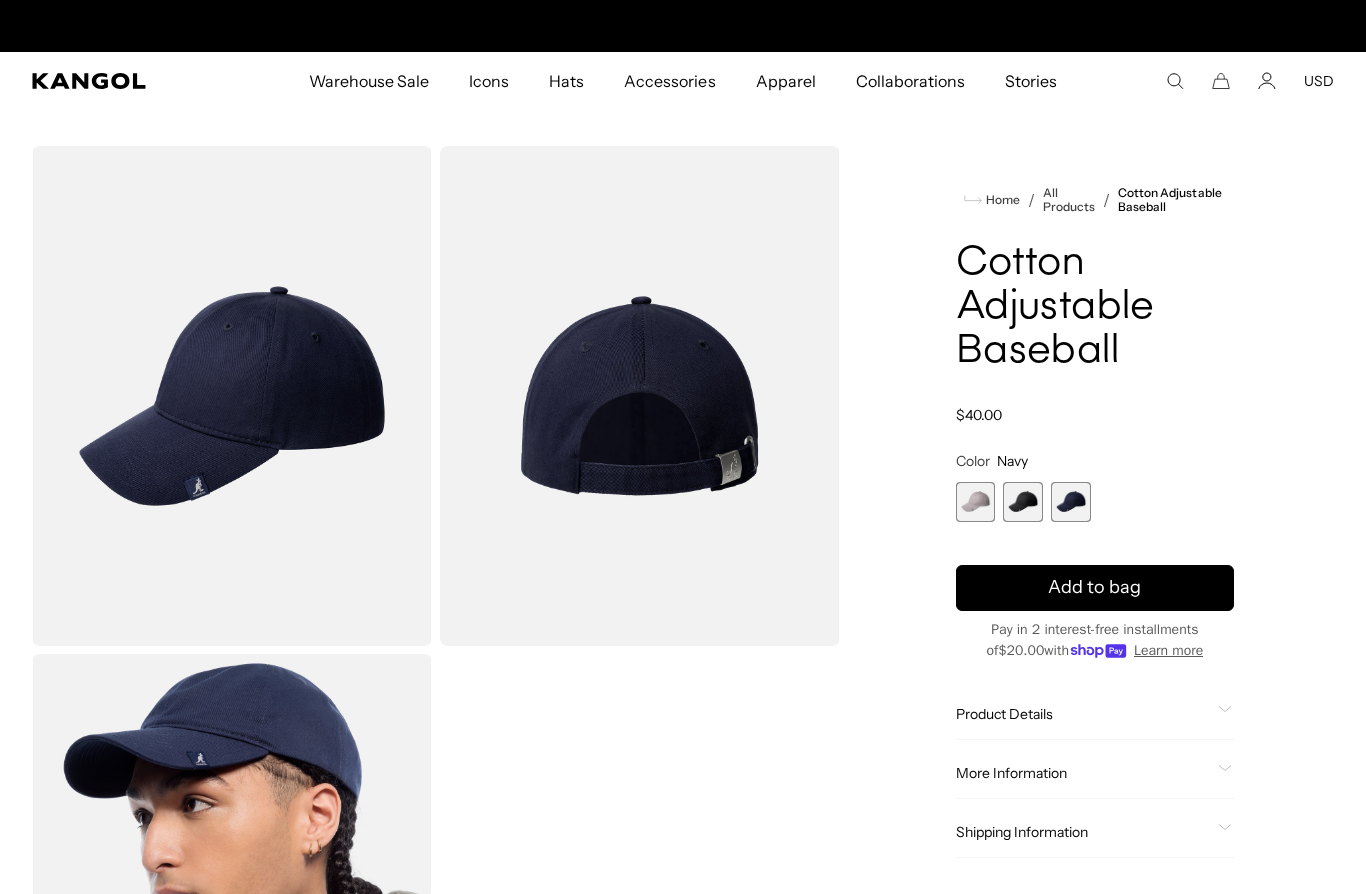 scroll, scrollTop: 0, scrollLeft: 0, axis: both 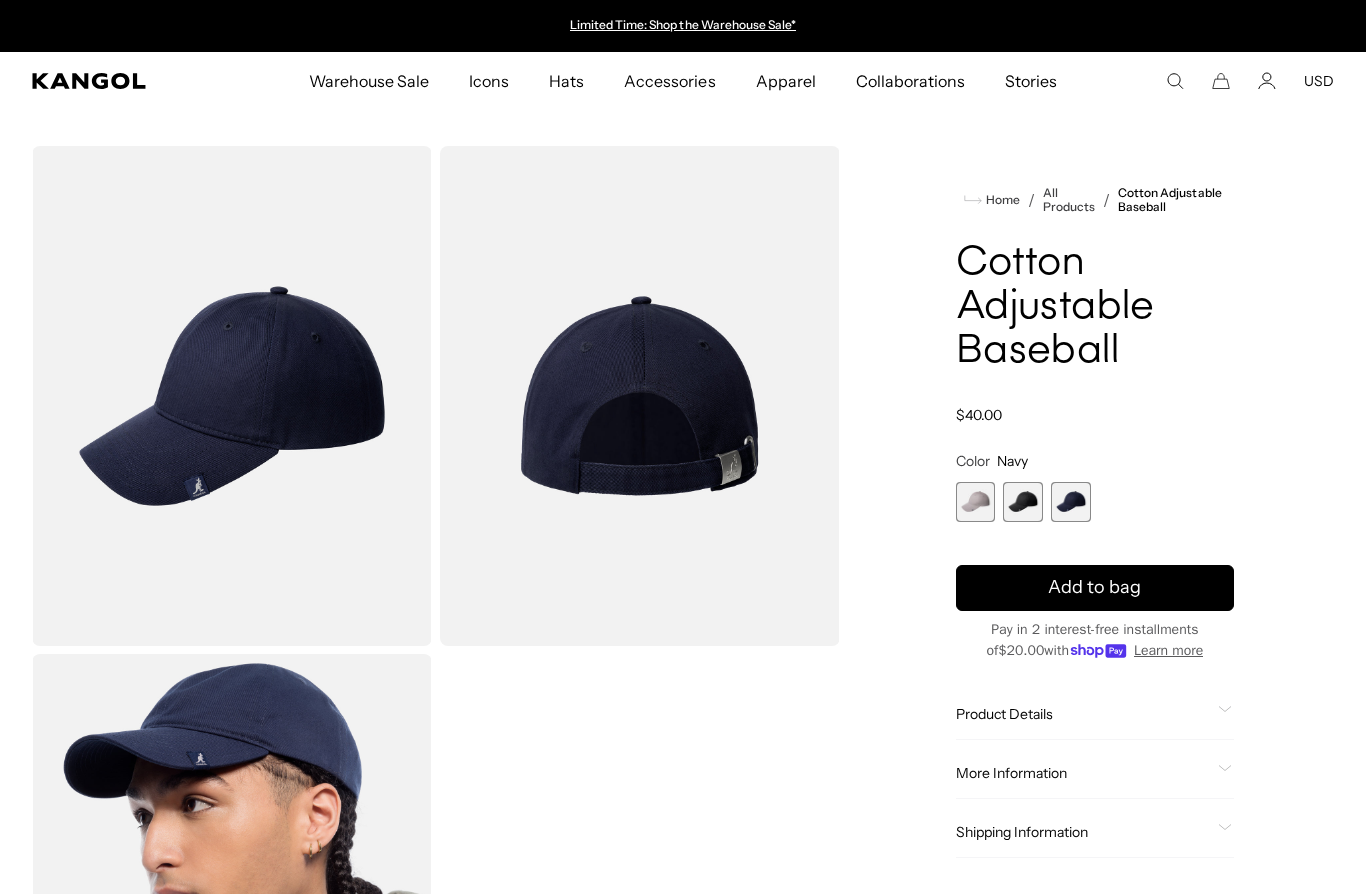 click at bounding box center (1023, 502) 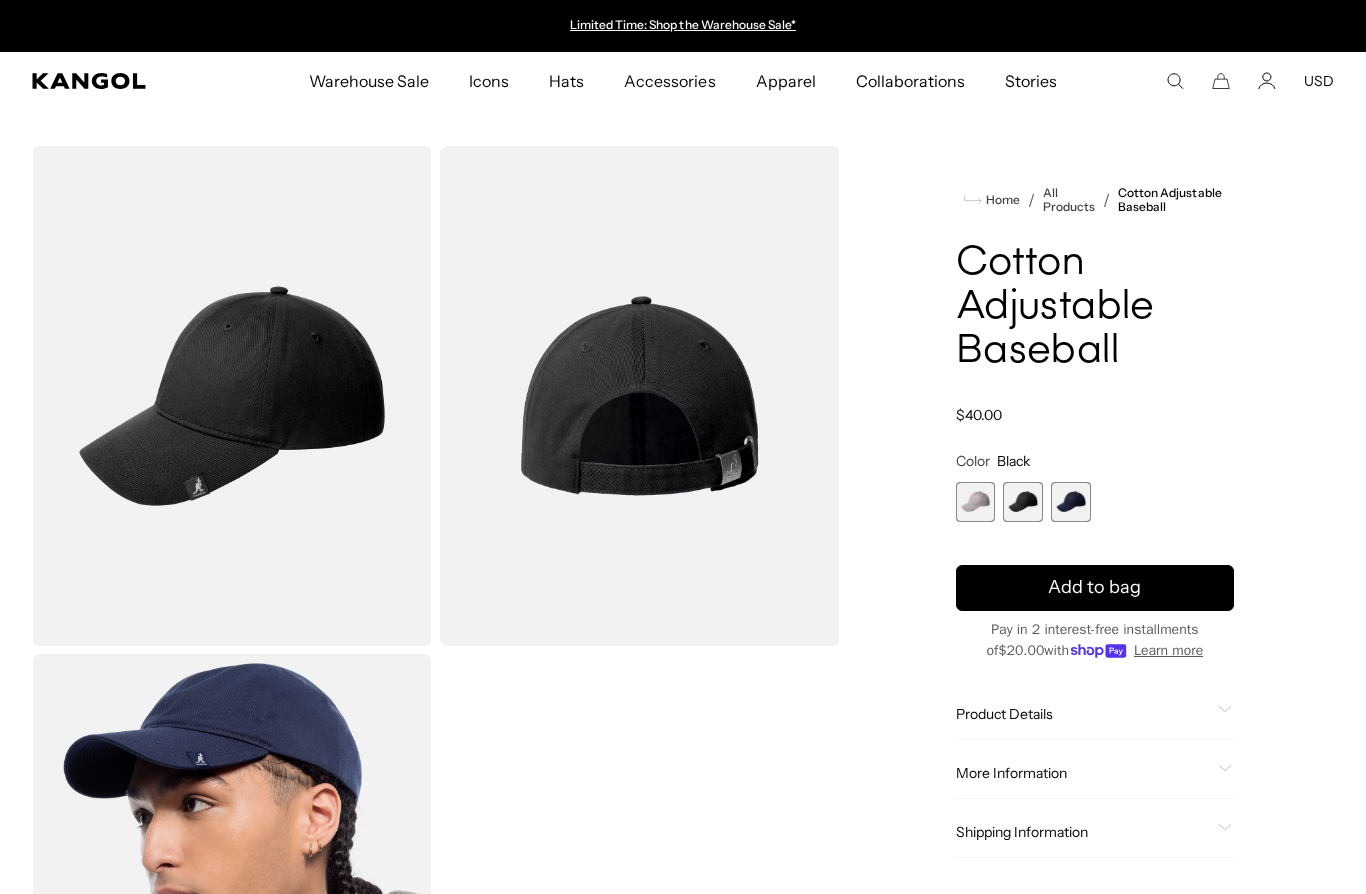 click at bounding box center [976, 502] 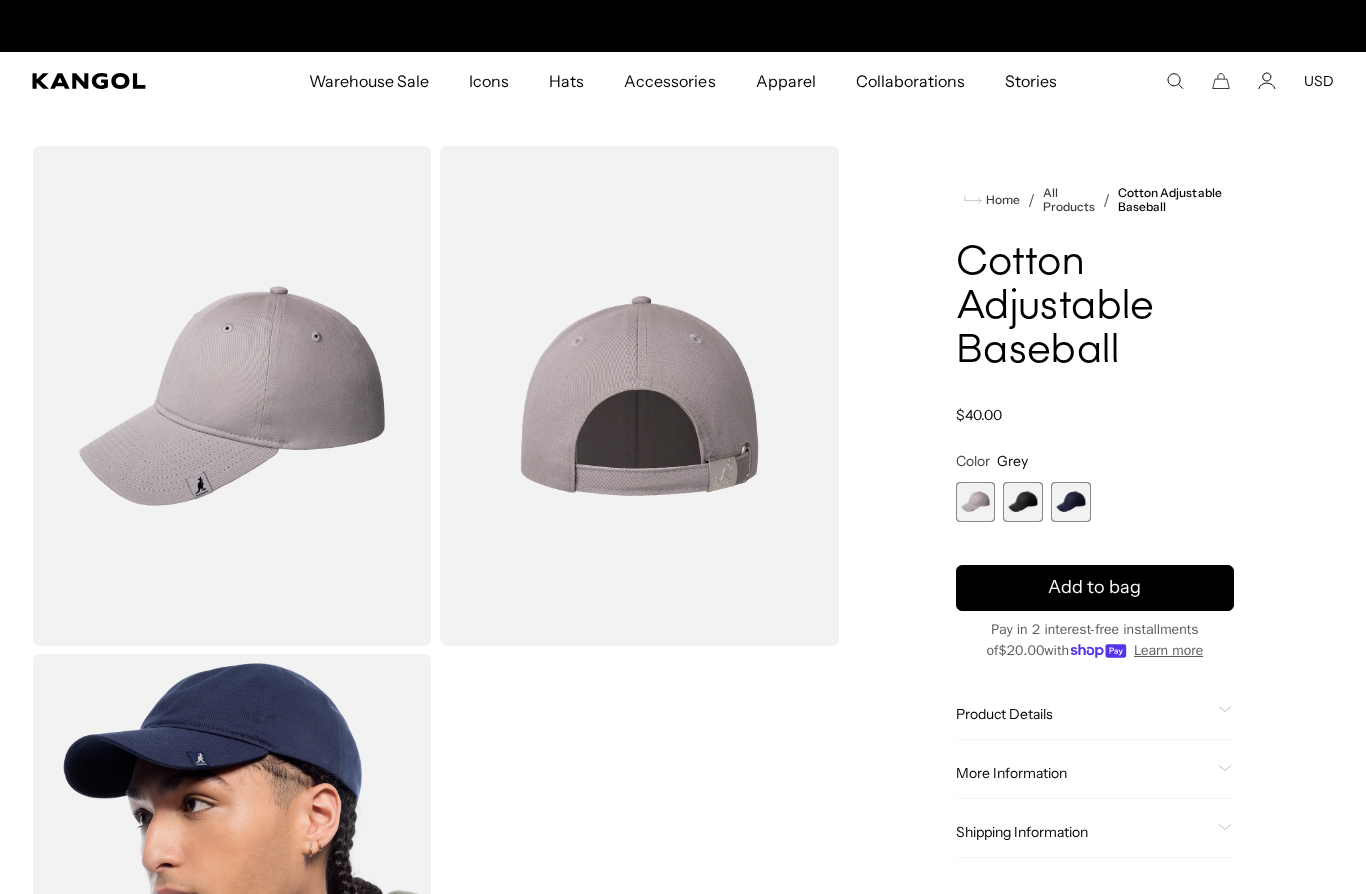 scroll, scrollTop: 0, scrollLeft: 412, axis: horizontal 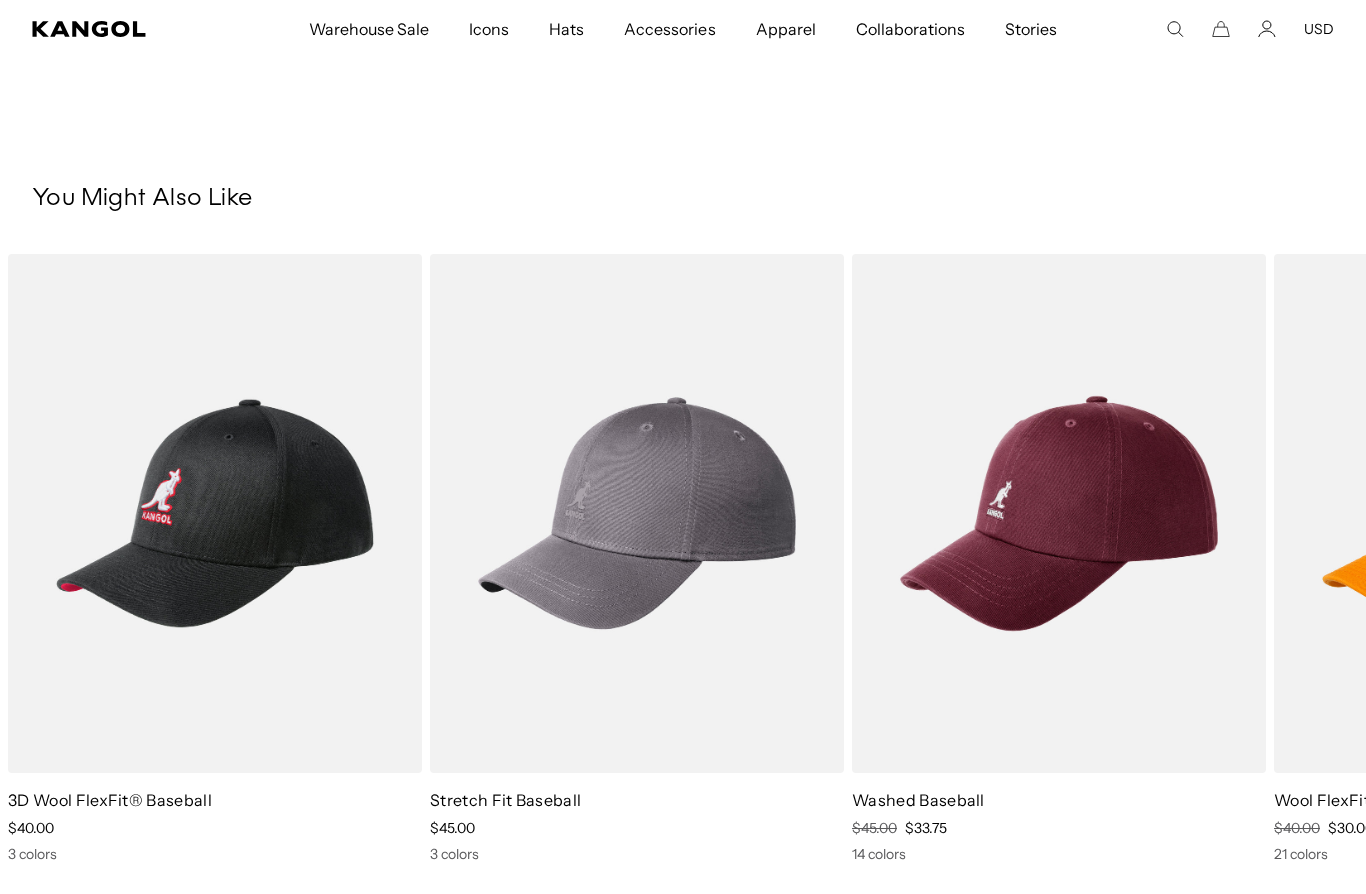 click at bounding box center [0, 0] 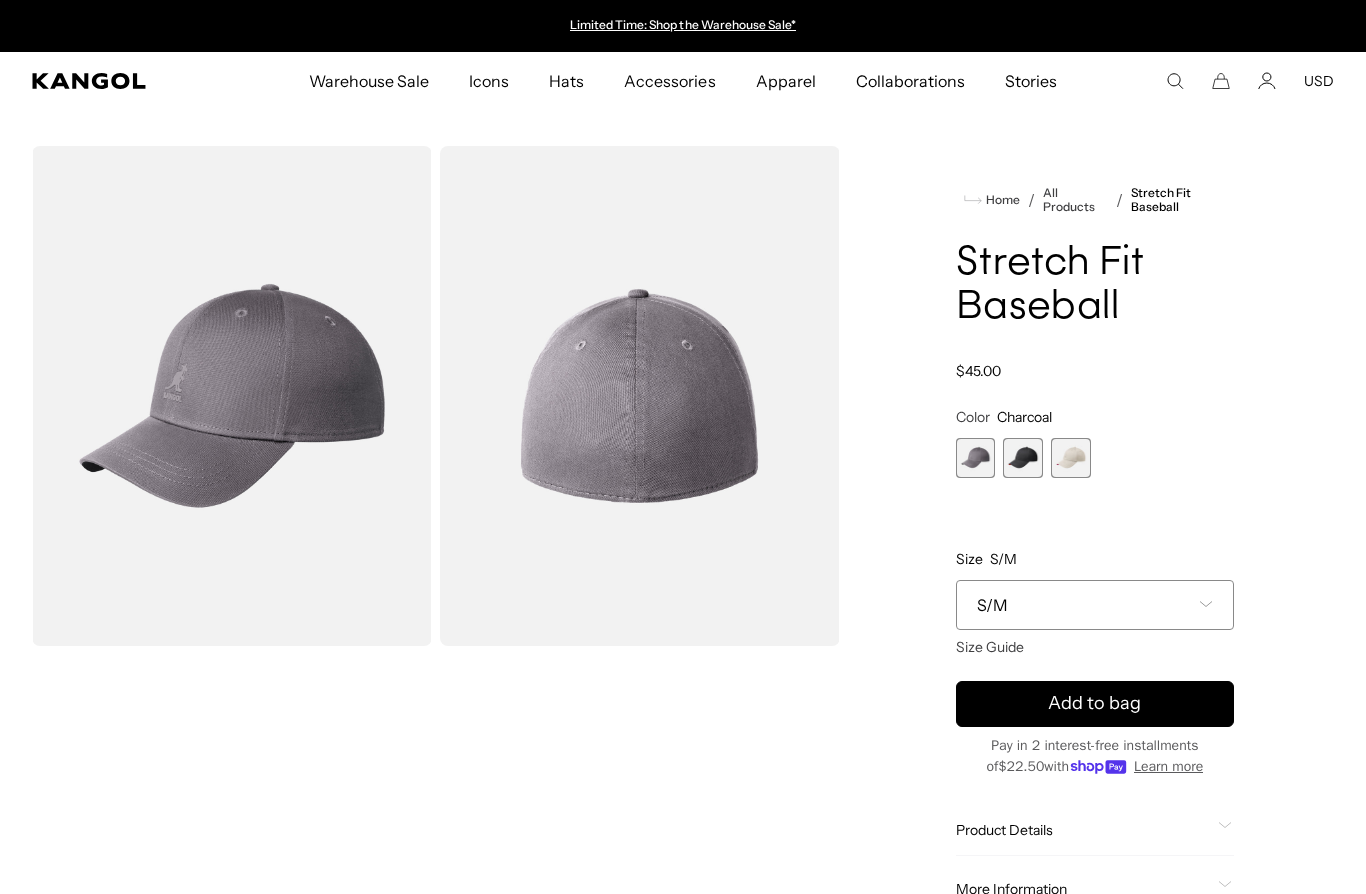 scroll, scrollTop: 0, scrollLeft: 0, axis: both 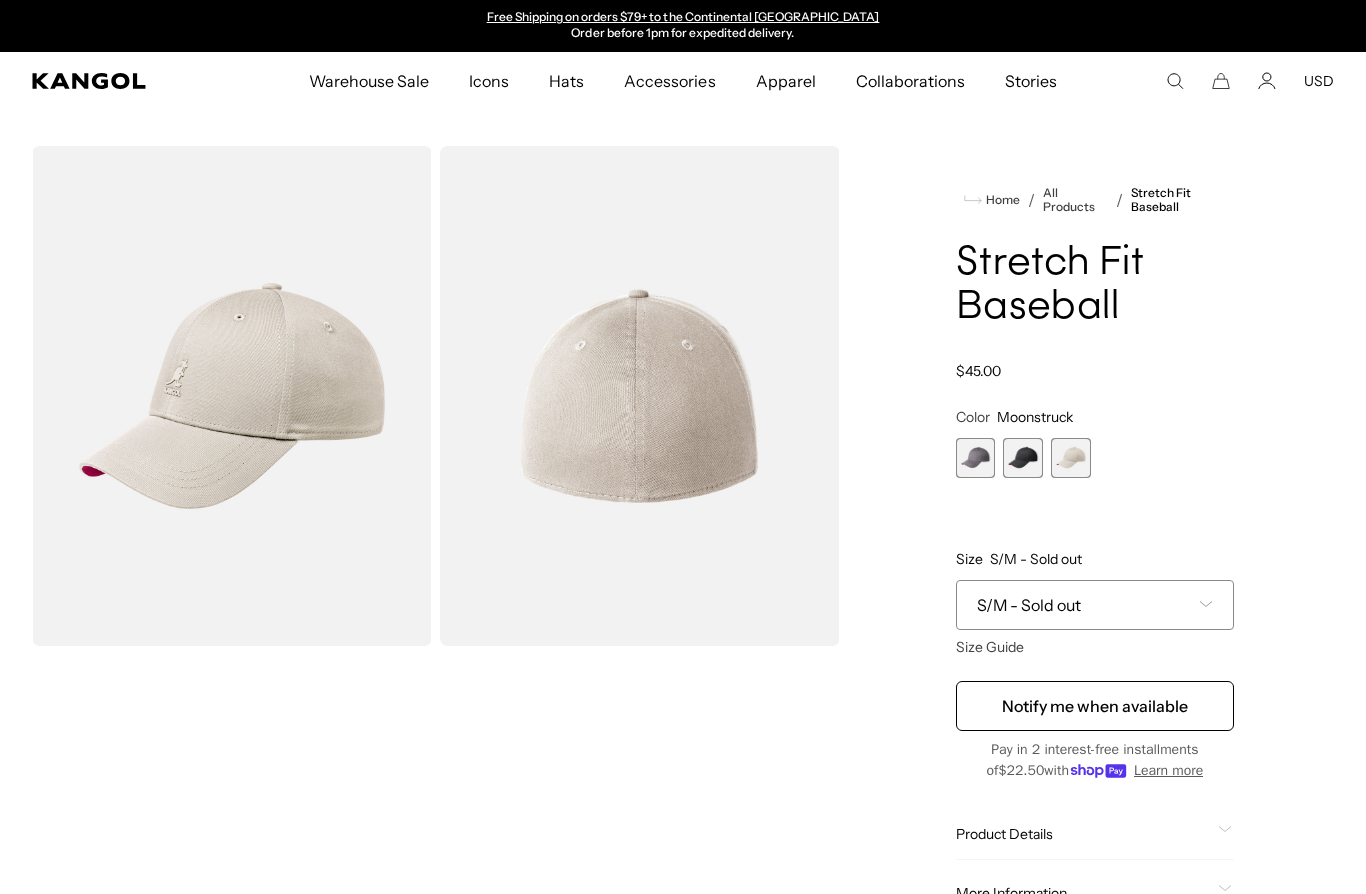 click at bounding box center (1023, 458) 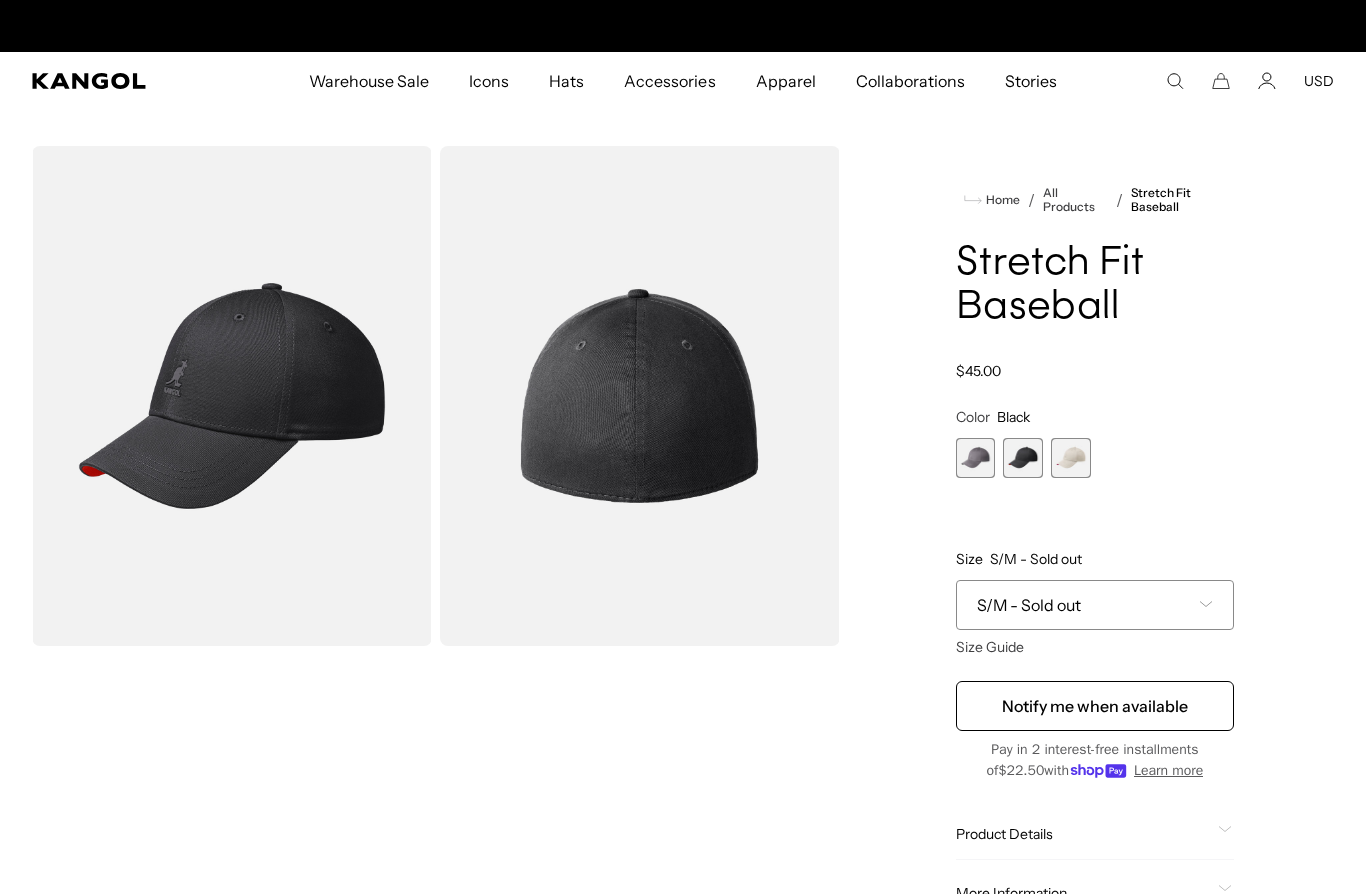 scroll, scrollTop: 0, scrollLeft: 0, axis: both 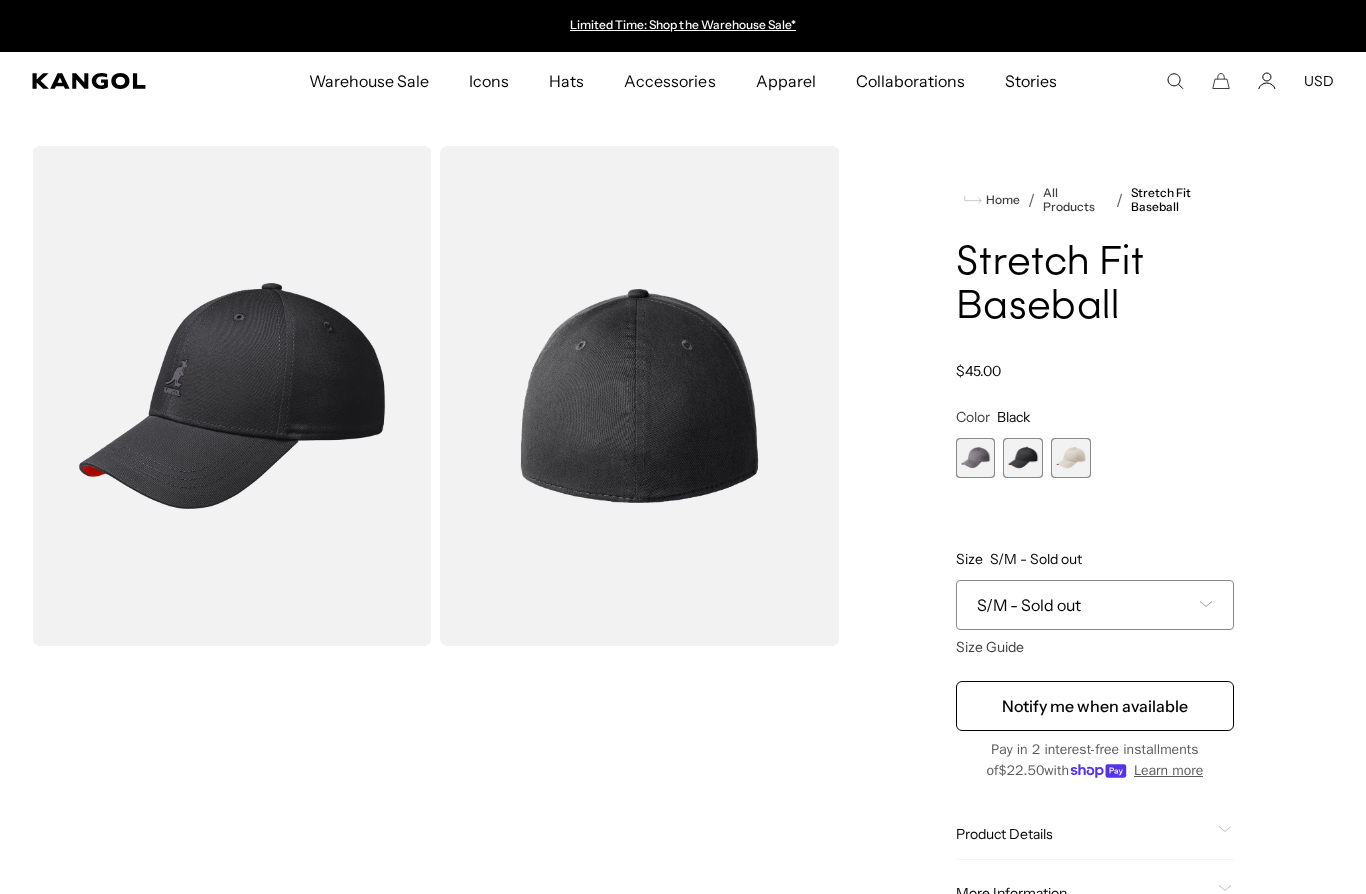 click at bounding box center [976, 458] 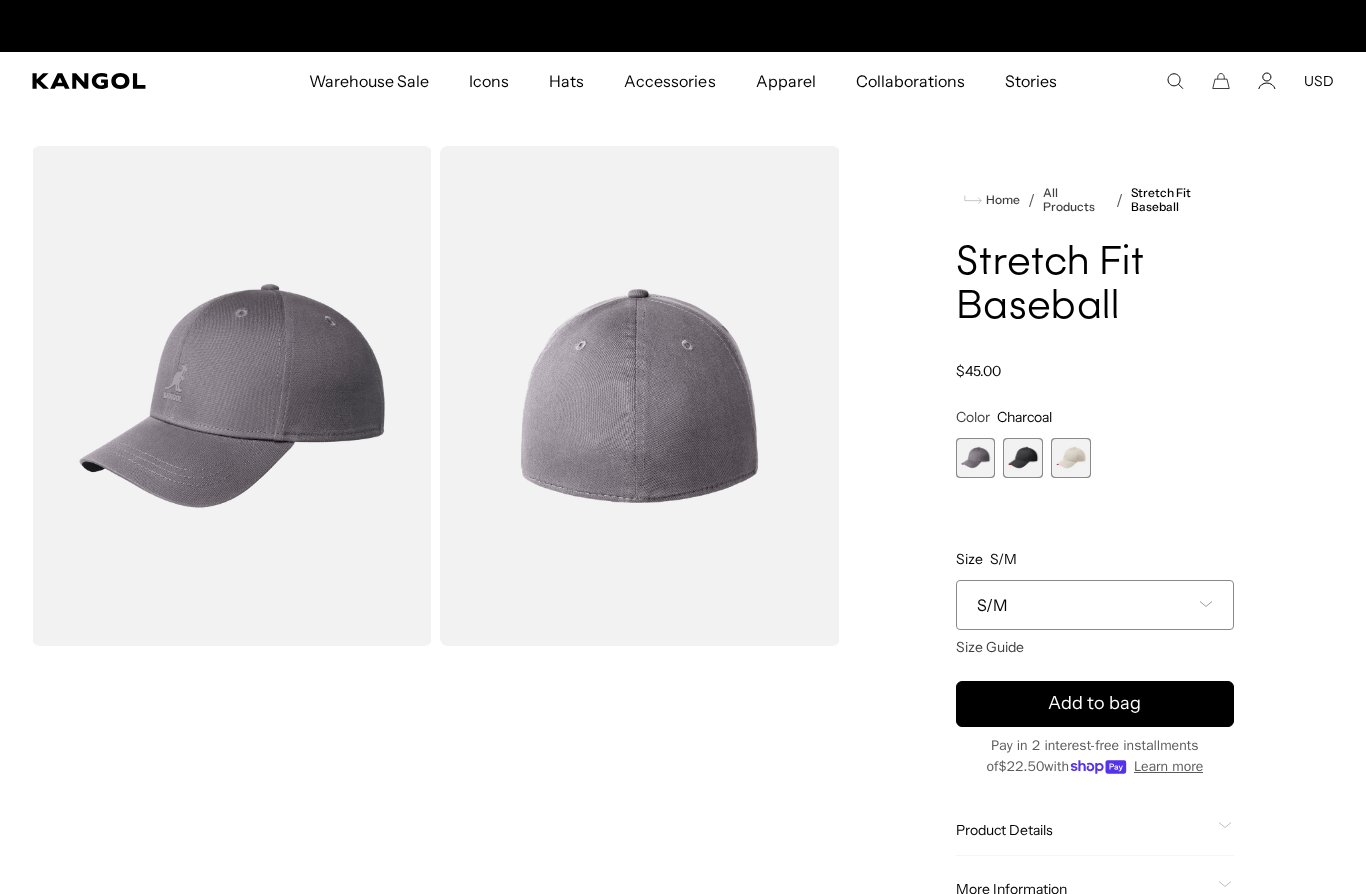scroll, scrollTop: 0, scrollLeft: 0, axis: both 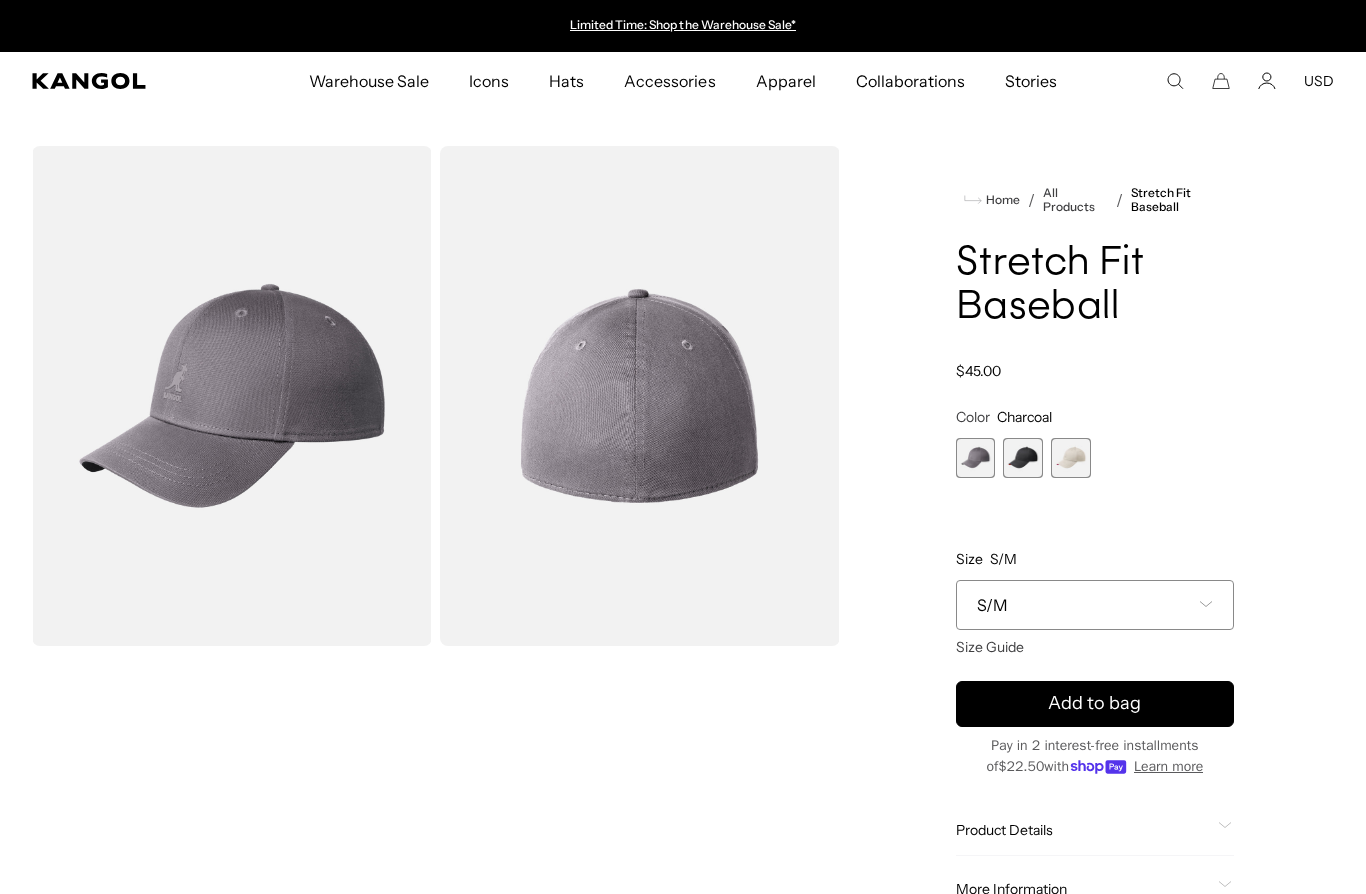 click on "S/M" at bounding box center (1095, 605) 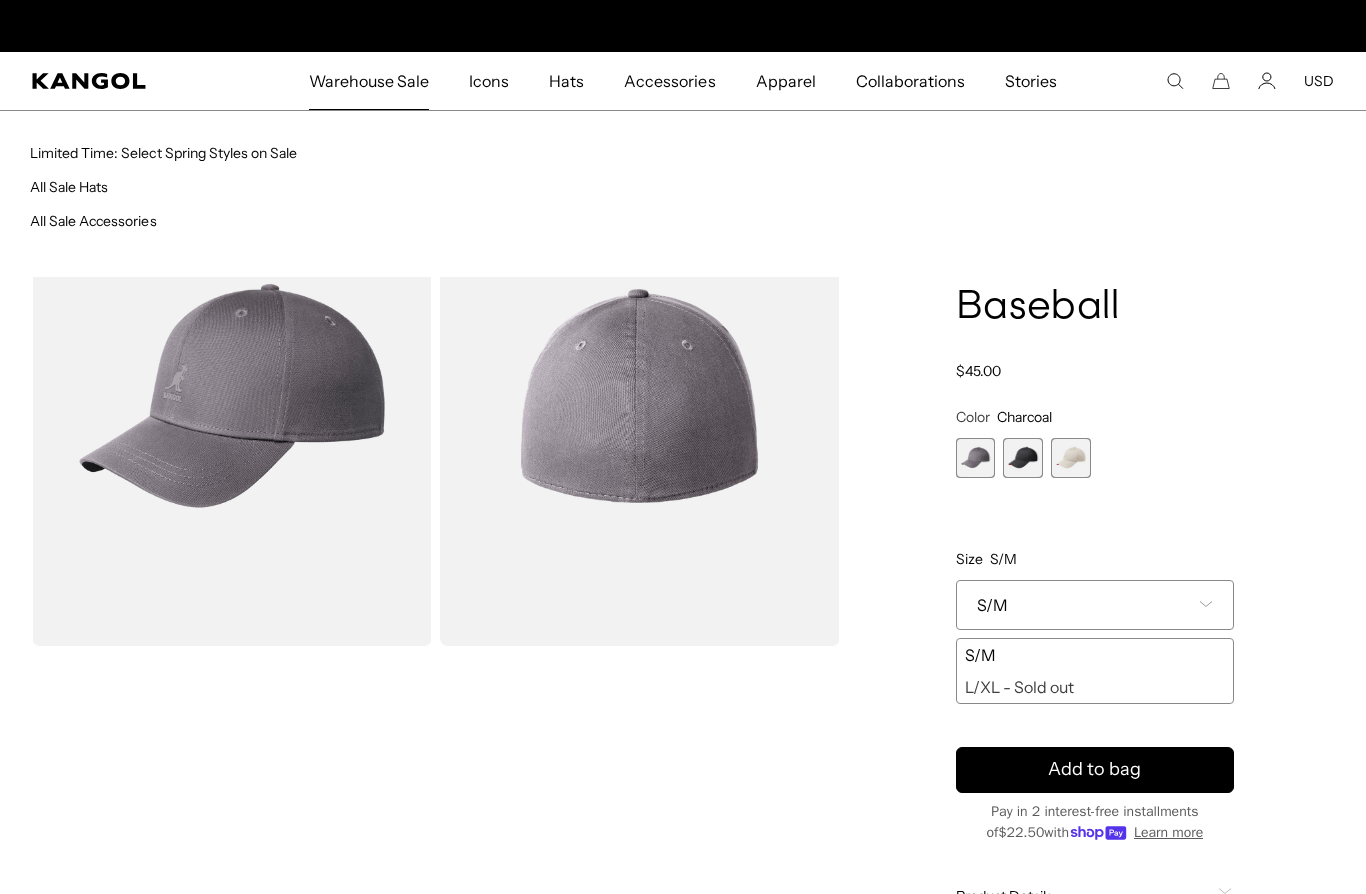 scroll, scrollTop: 0, scrollLeft: 412, axis: horizontal 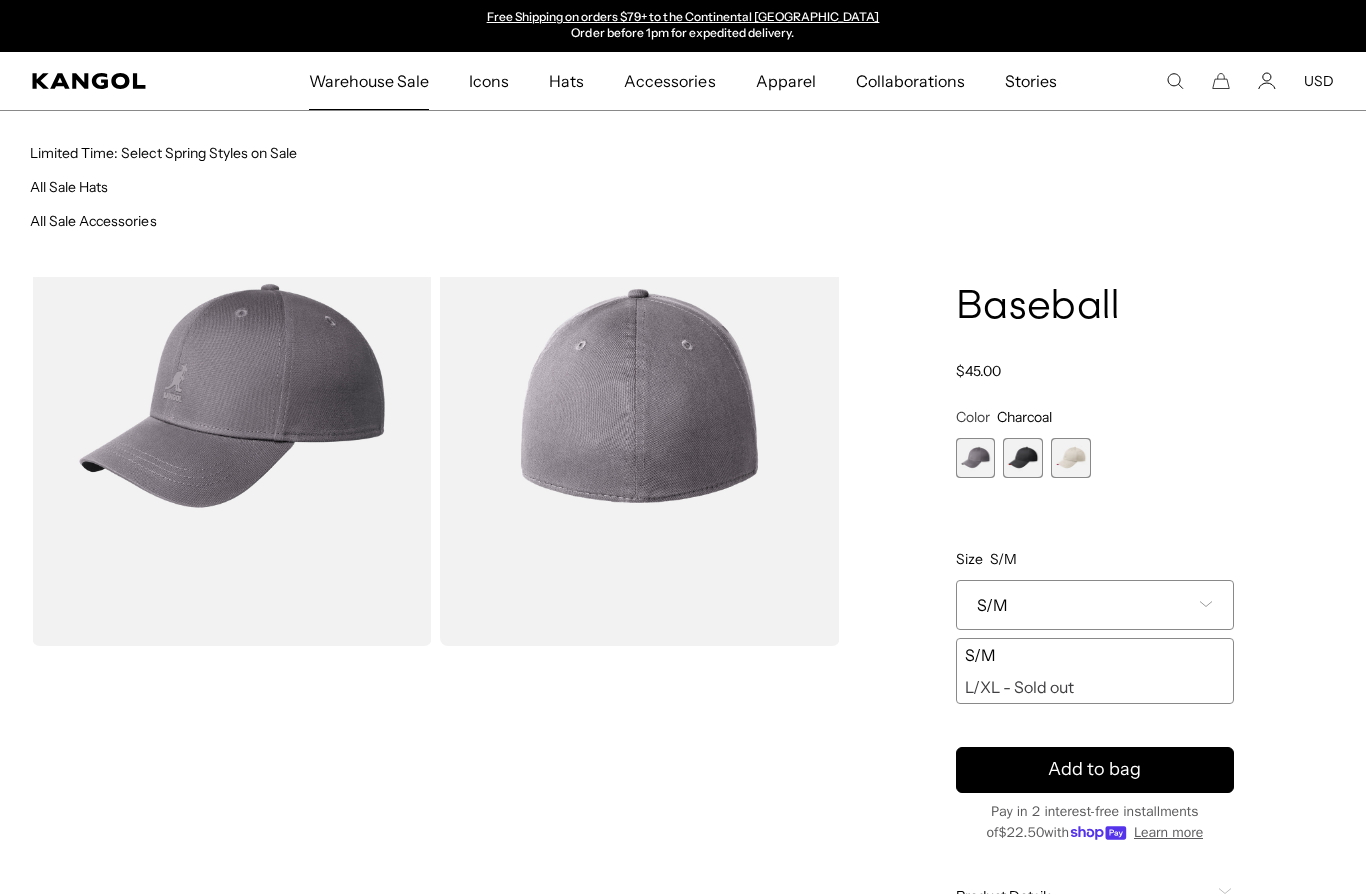 click on "Warehouse Sale" at bounding box center (369, 81) 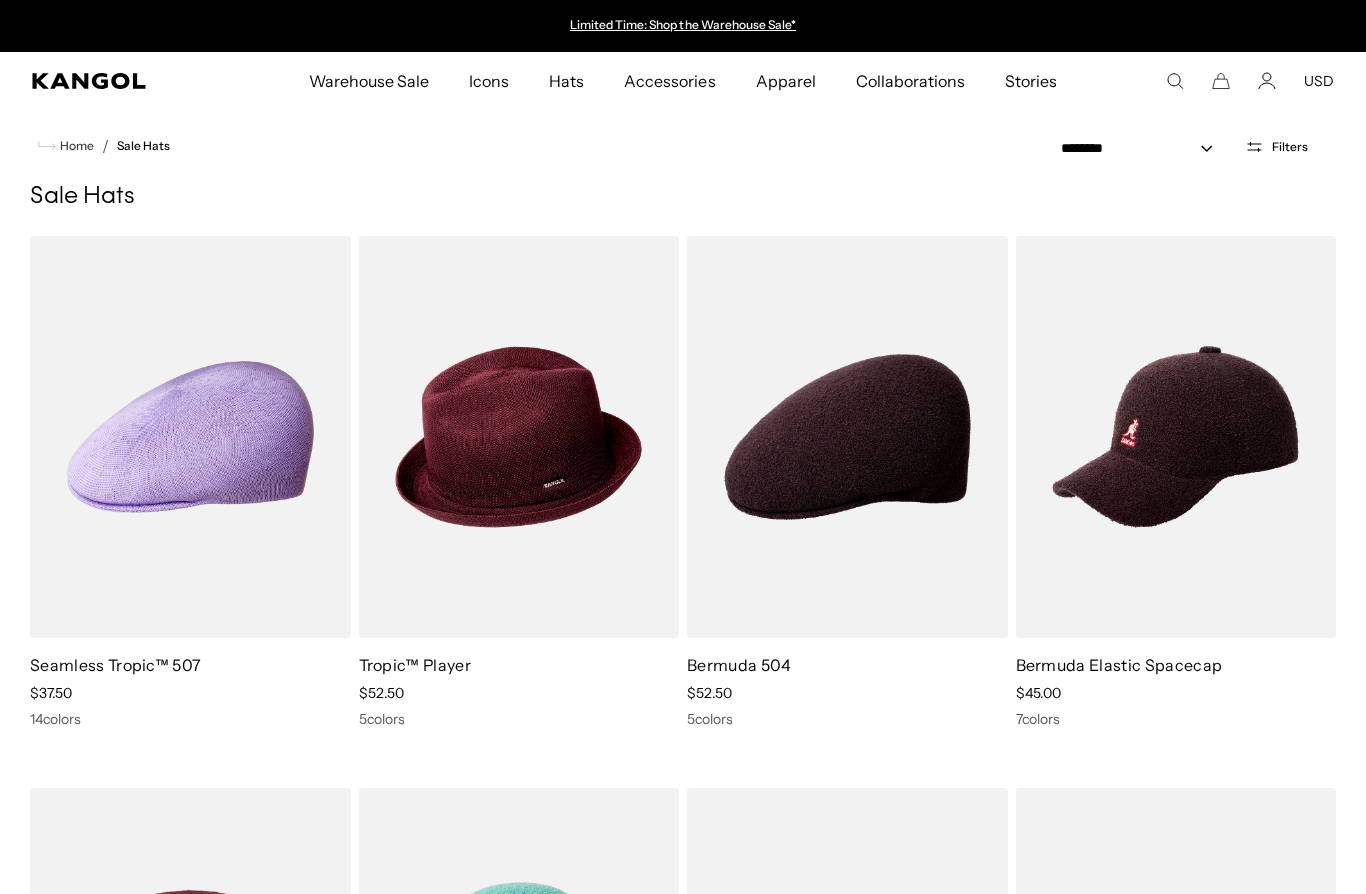 scroll, scrollTop: 0, scrollLeft: 0, axis: both 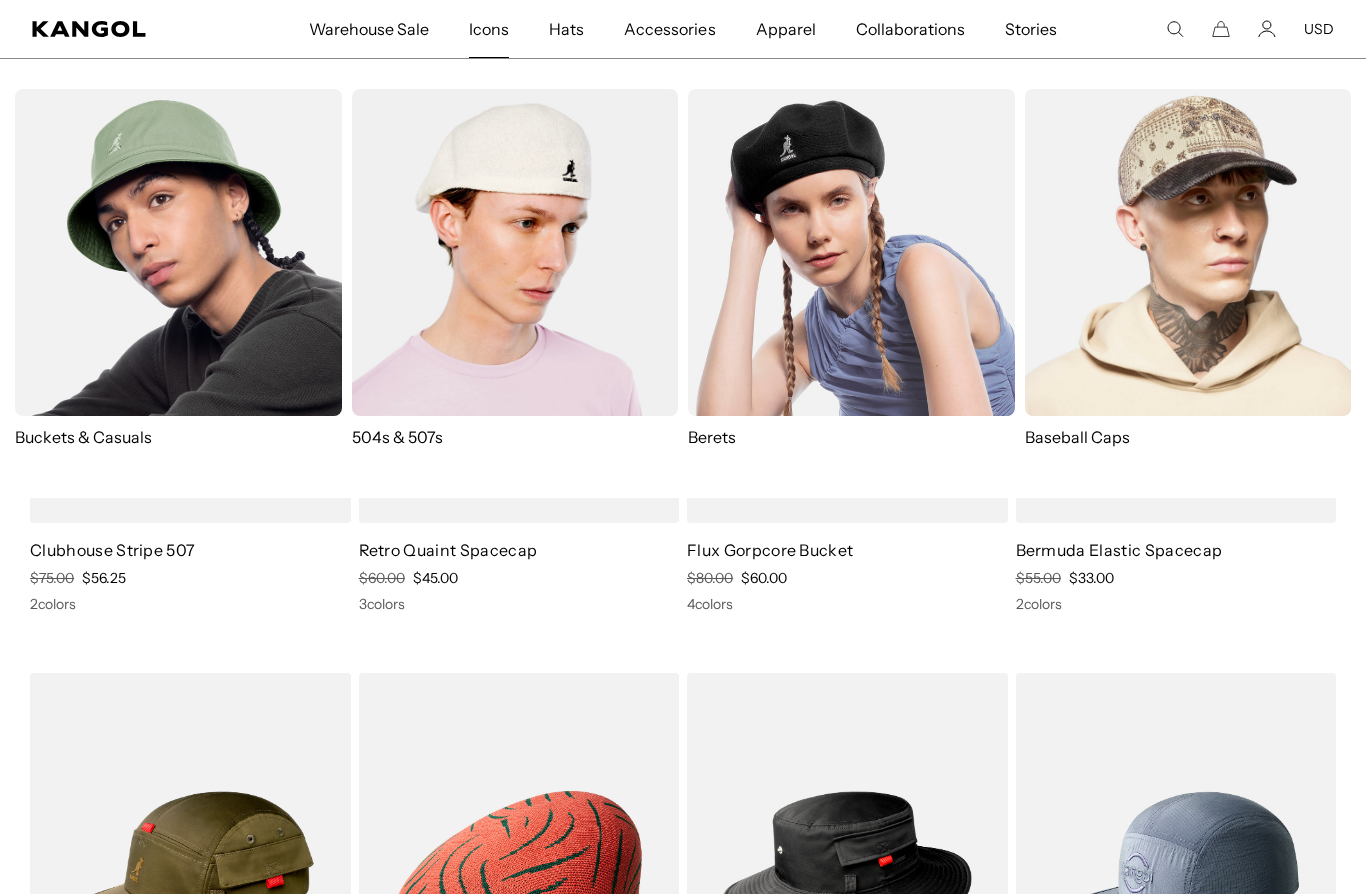 click at bounding box center (515, 252) 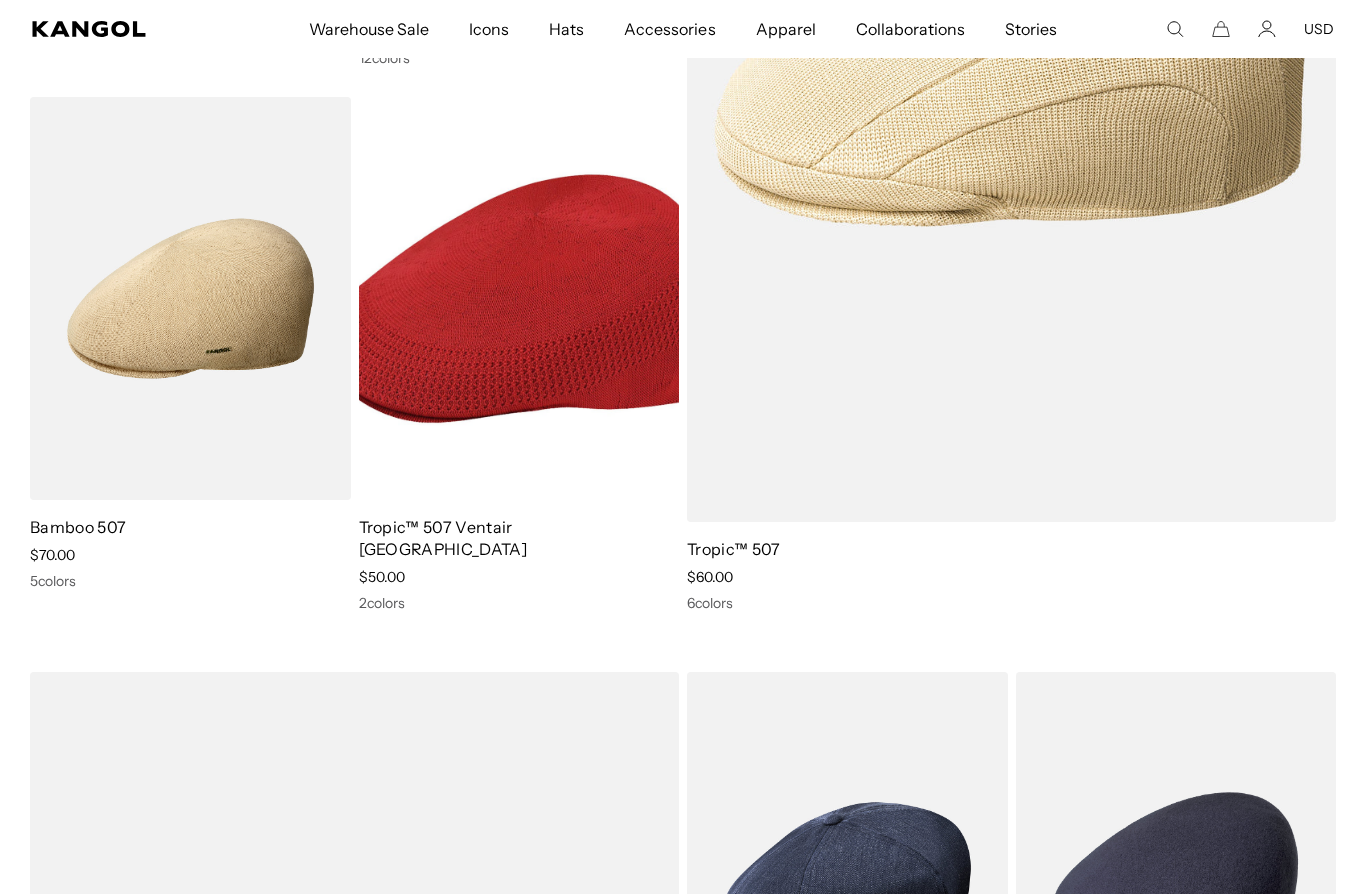 scroll, scrollTop: 631, scrollLeft: 0, axis: vertical 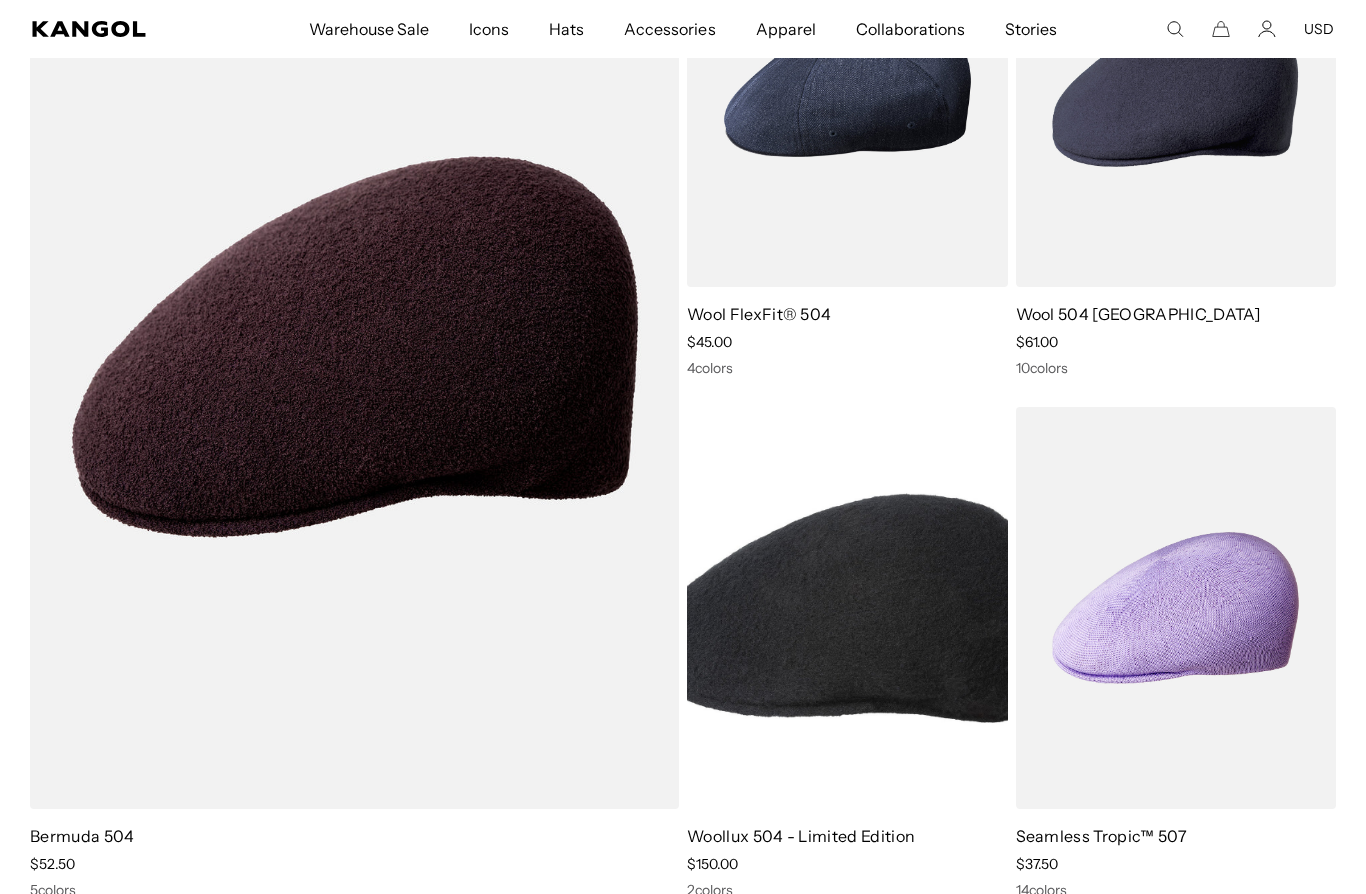 click at bounding box center (0, 0) 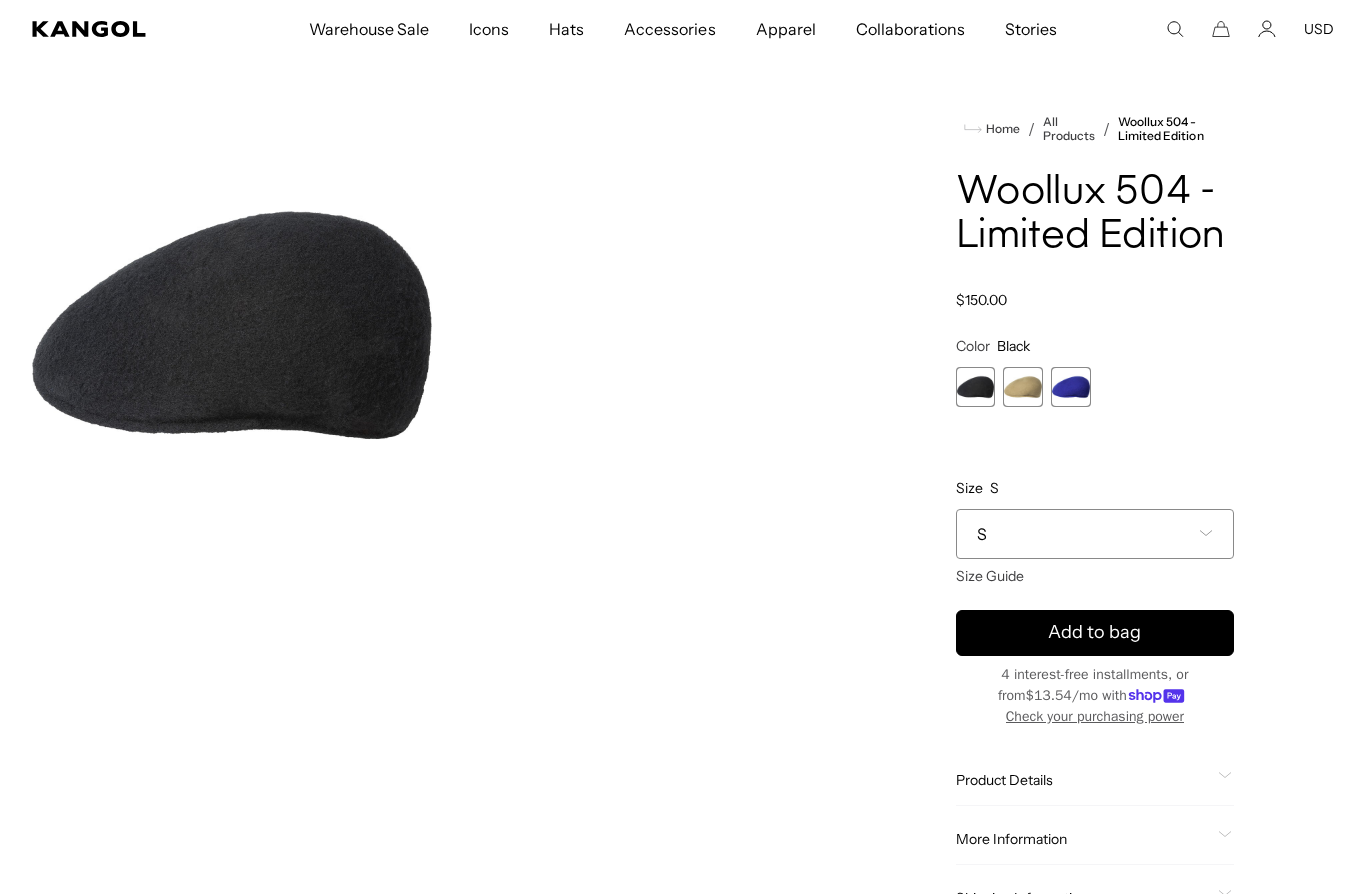 scroll, scrollTop: 72, scrollLeft: 0, axis: vertical 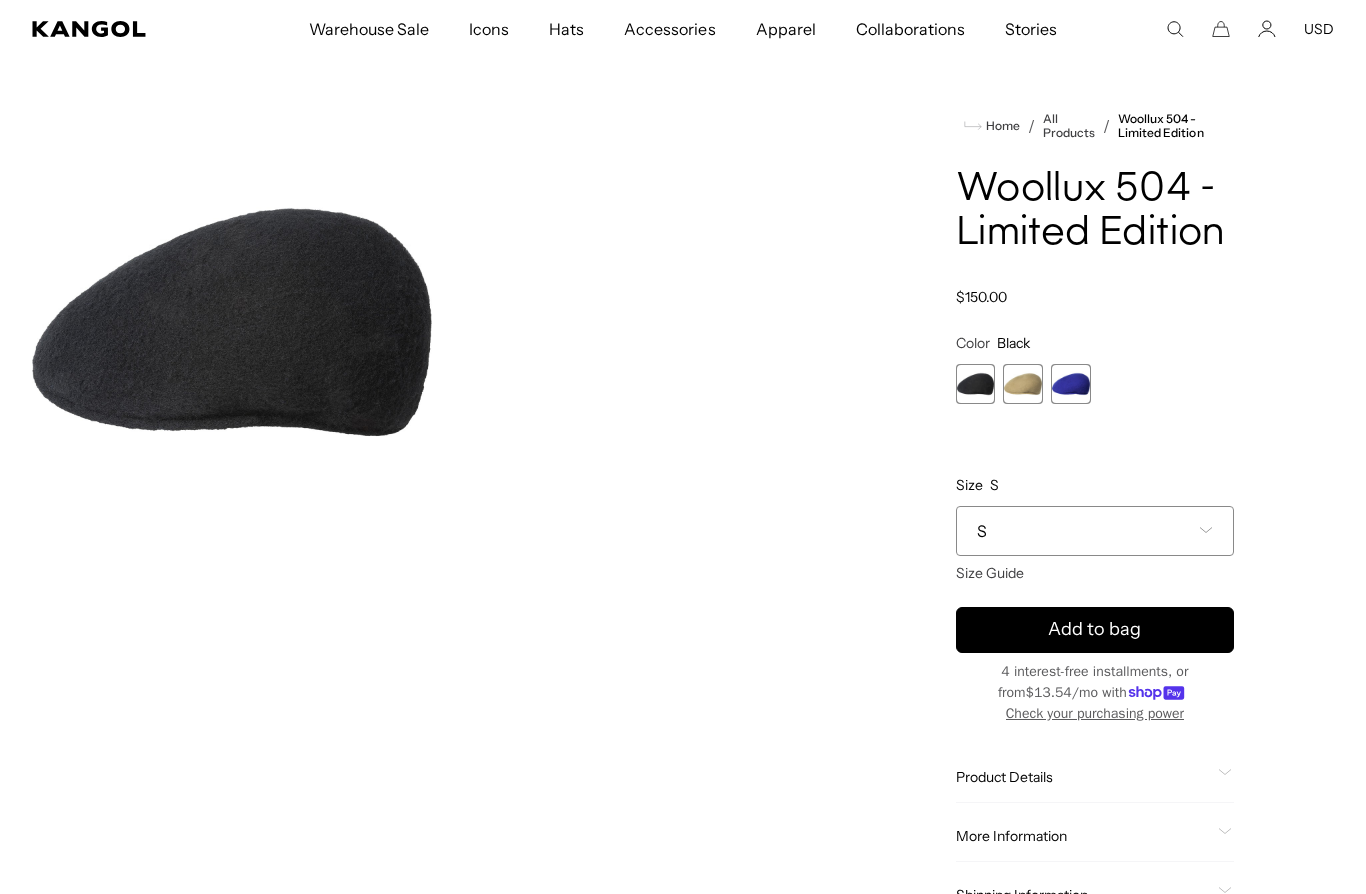 click at bounding box center (1071, 384) 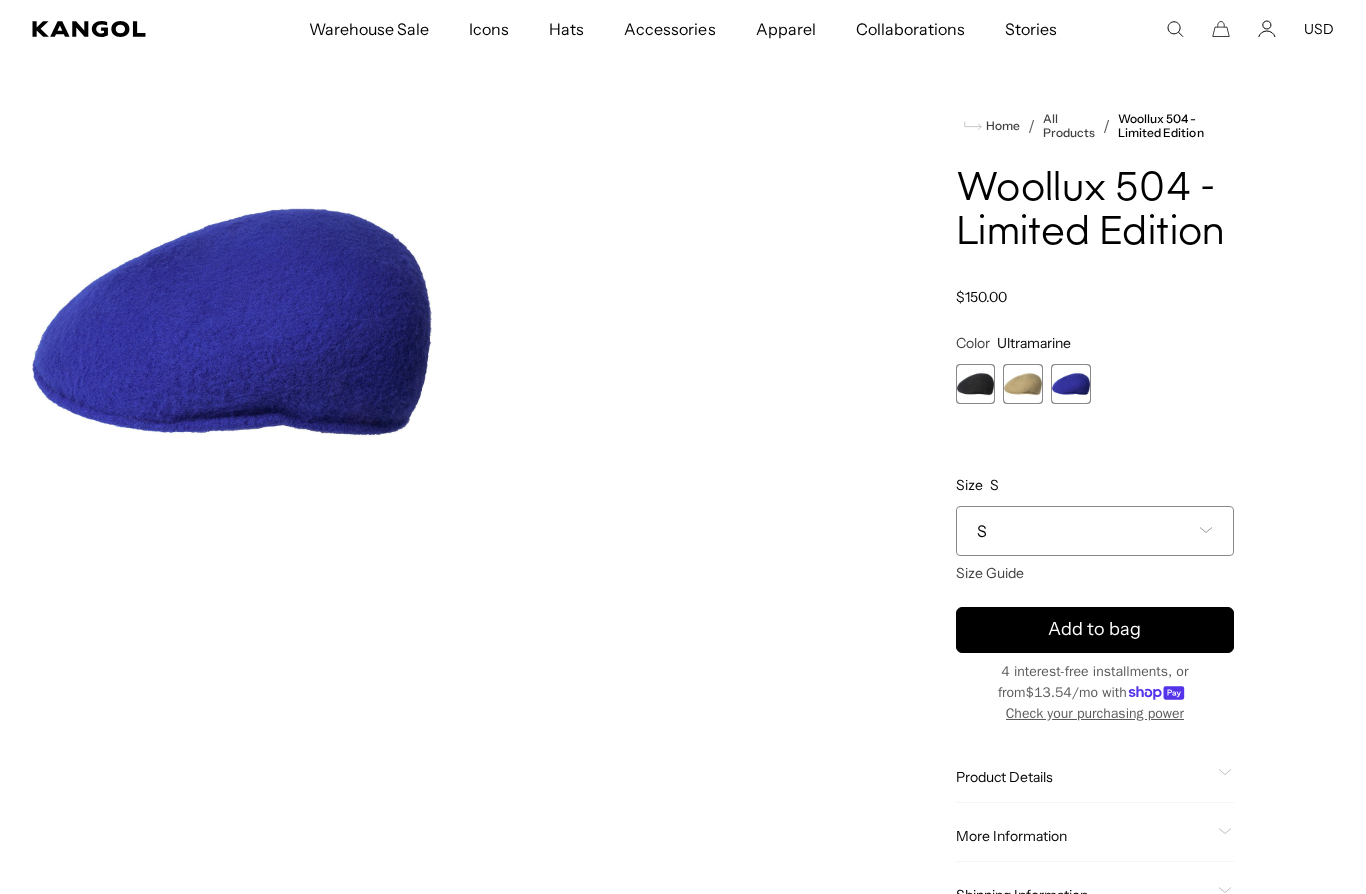 scroll, scrollTop: 0, scrollLeft: 0, axis: both 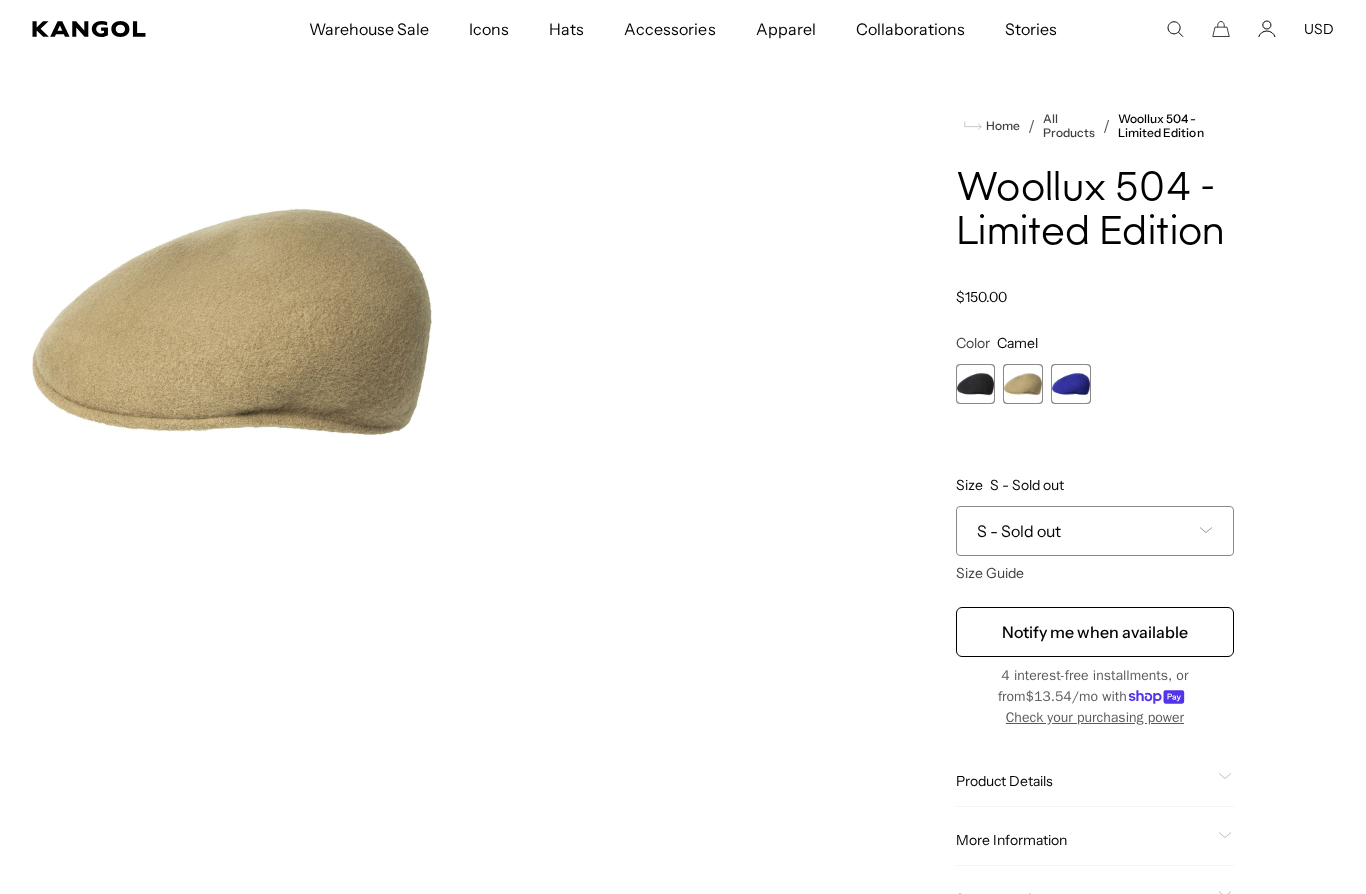 click at bounding box center (976, 384) 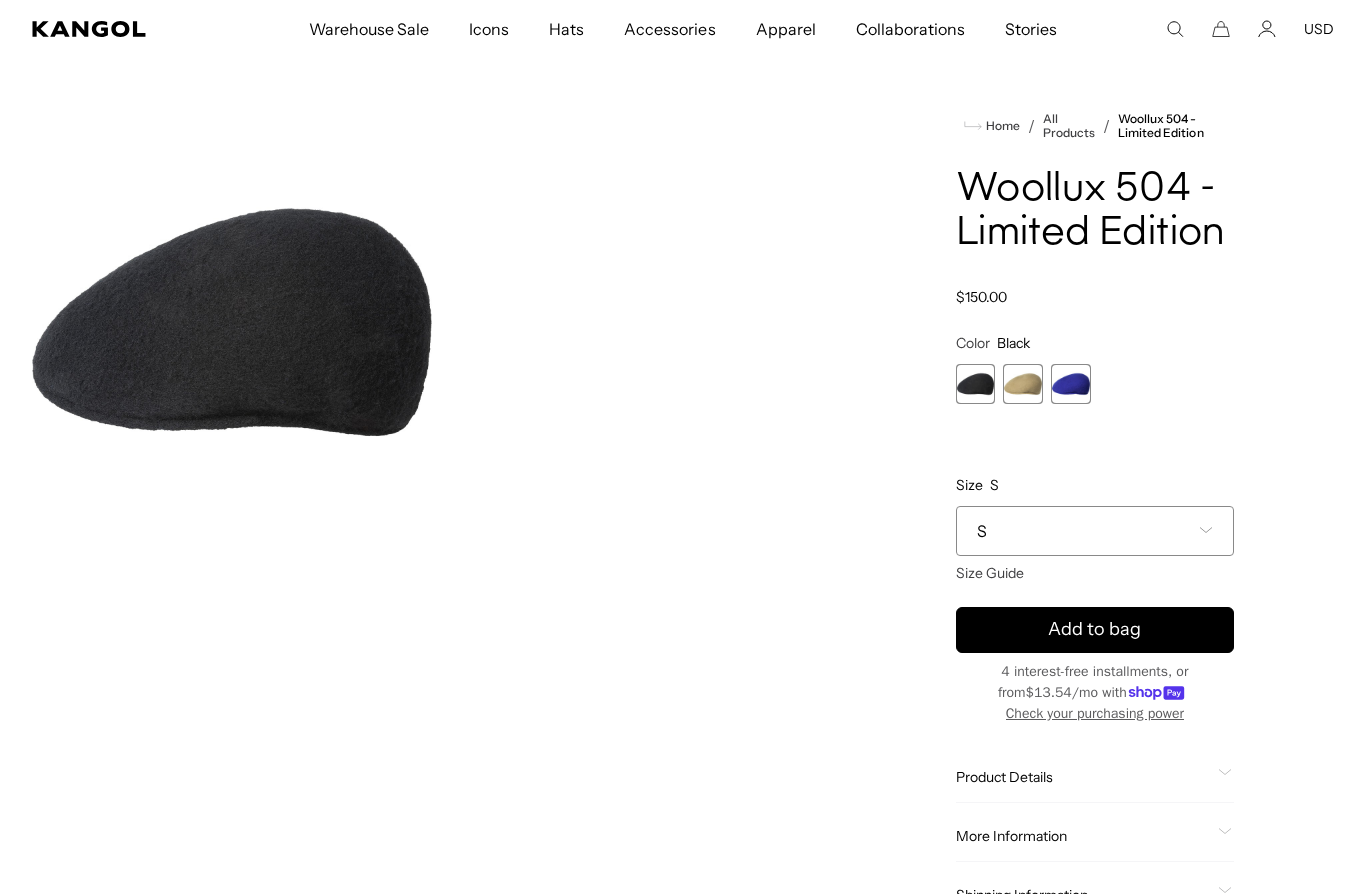 scroll, scrollTop: 0, scrollLeft: 0, axis: both 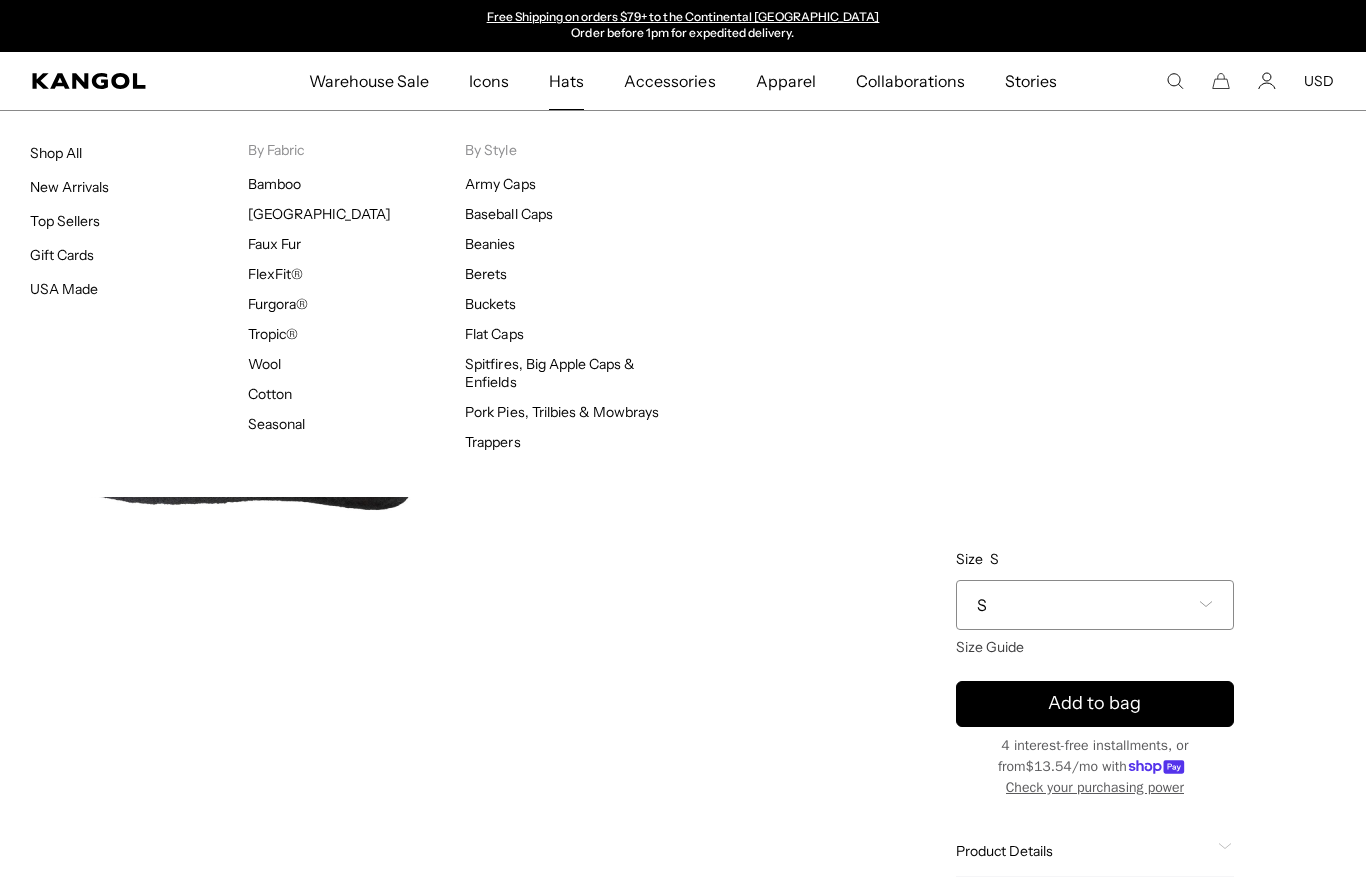 click on "USA Made" at bounding box center [64, 289] 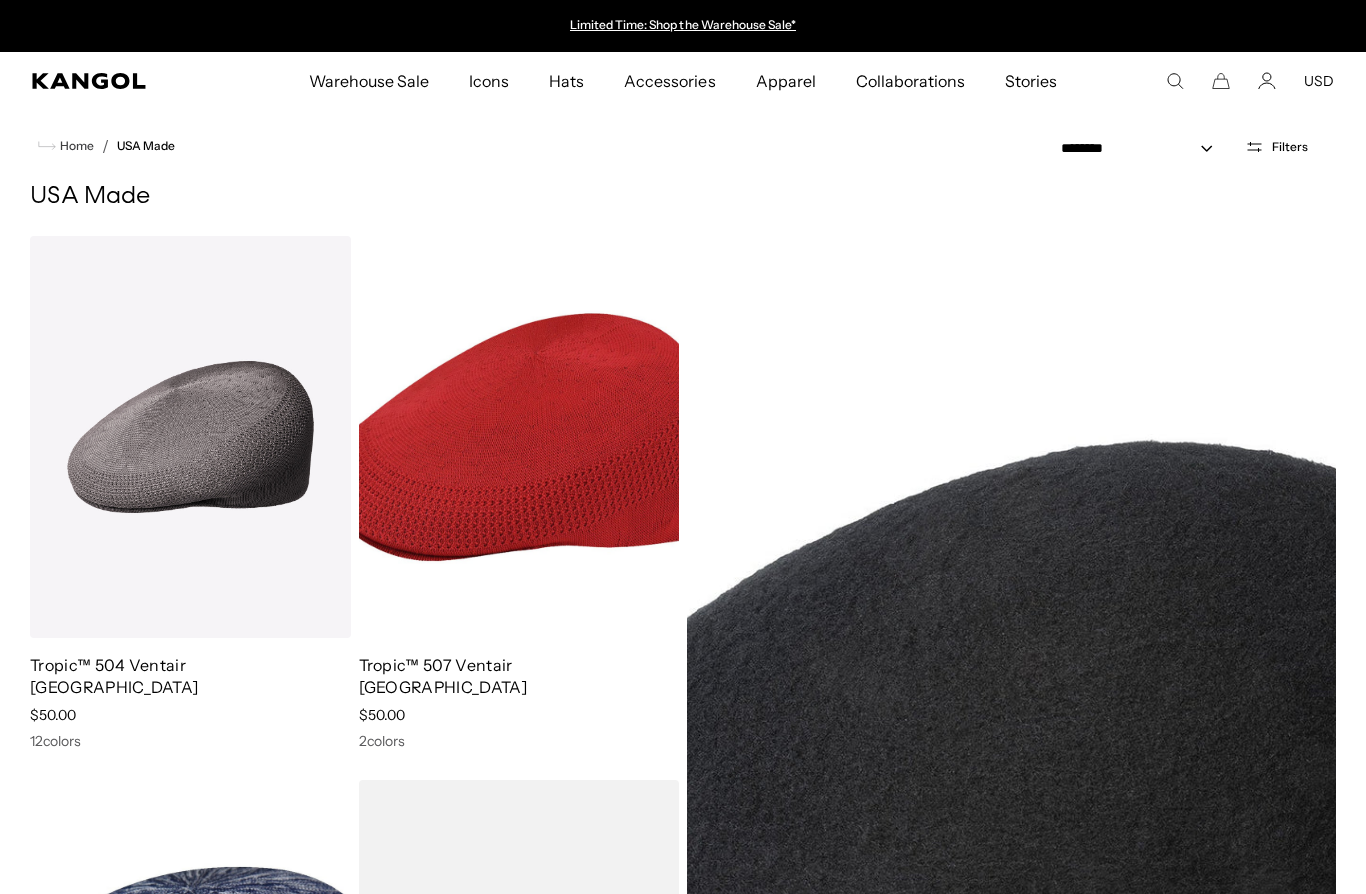 scroll, scrollTop: 0, scrollLeft: 0, axis: both 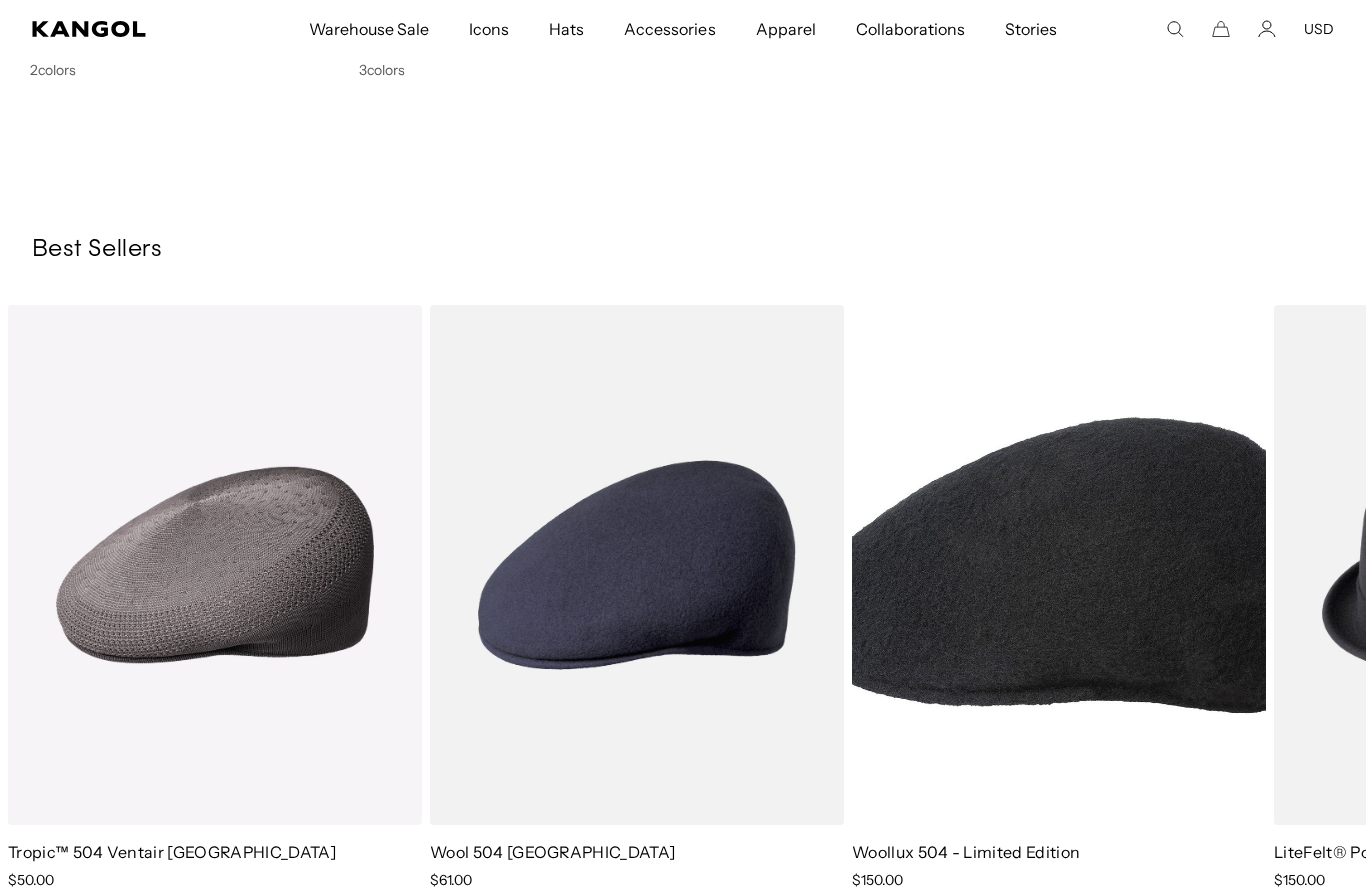 click at bounding box center [0, 0] 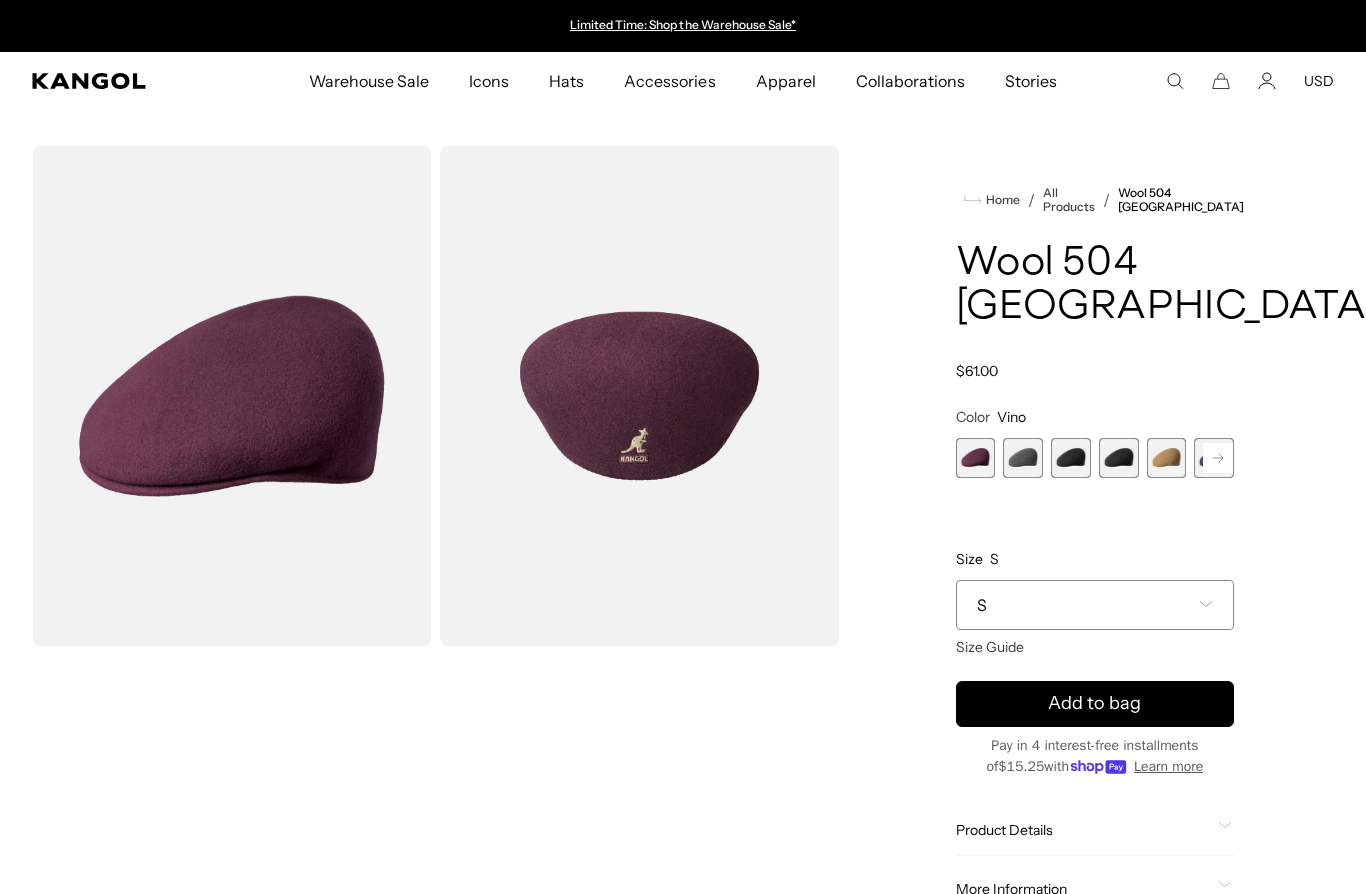 scroll, scrollTop: 0, scrollLeft: 0, axis: both 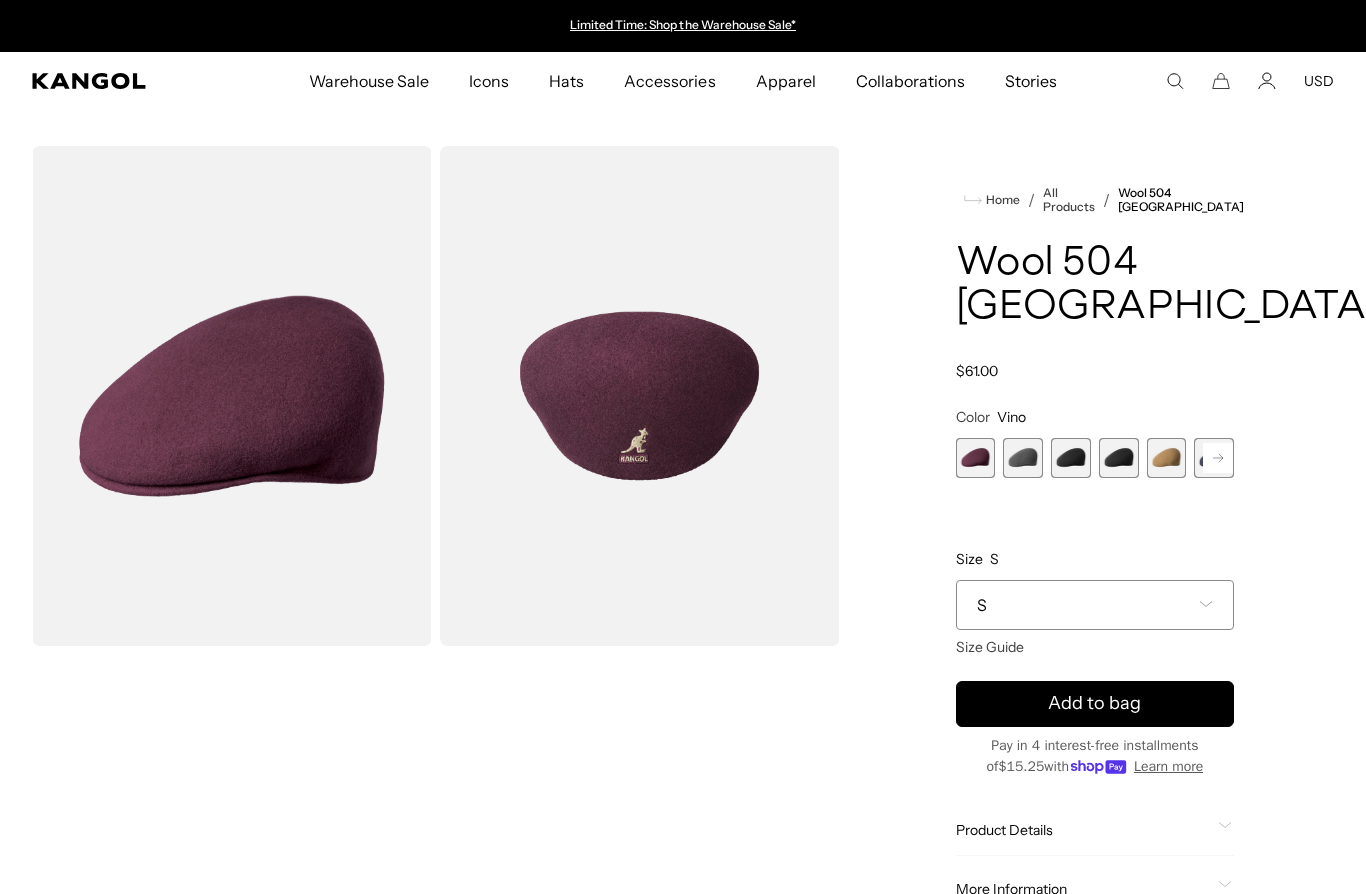 click at bounding box center (1119, 458) 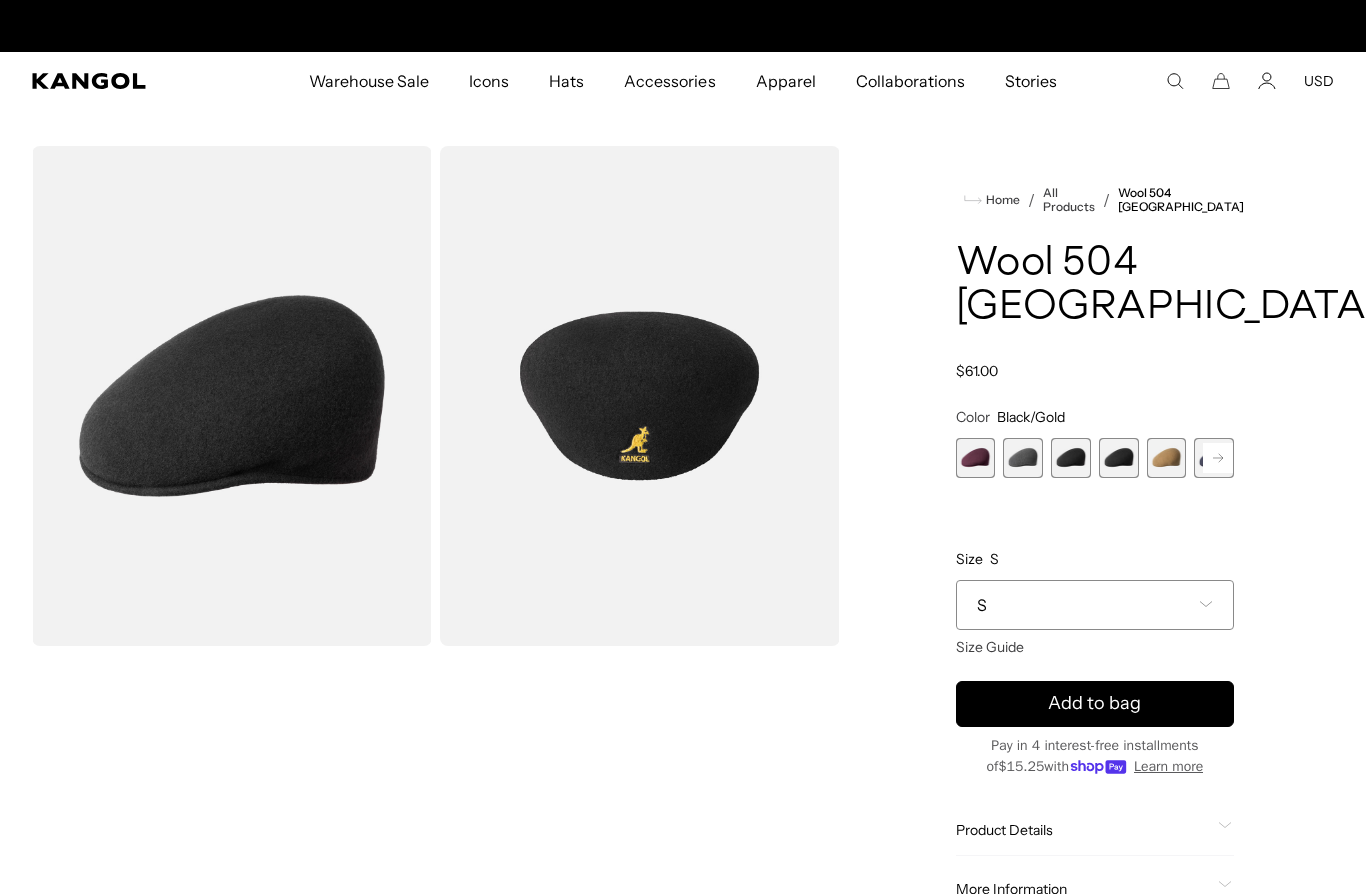 scroll, scrollTop: 0, scrollLeft: 412, axis: horizontal 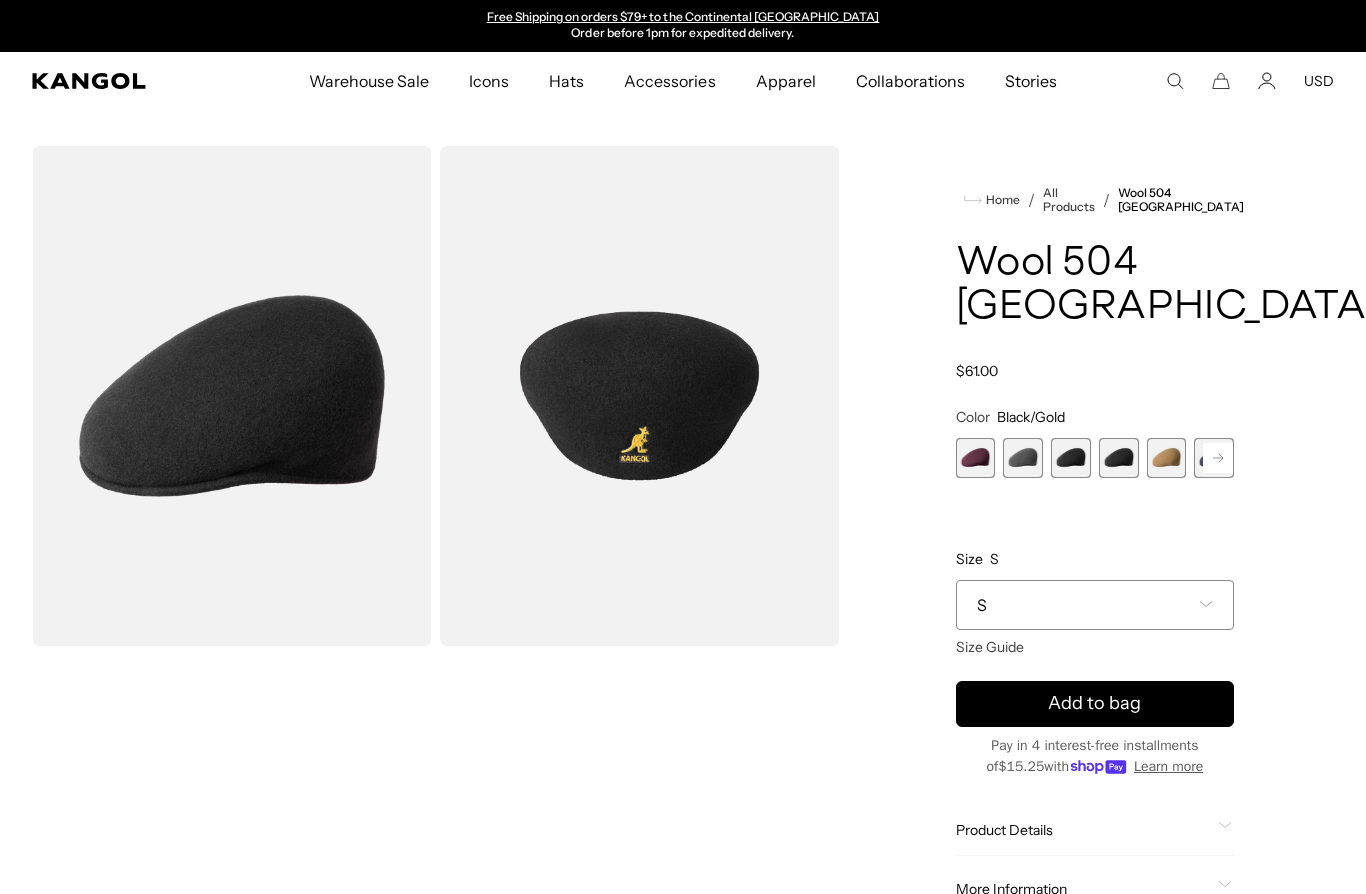 click 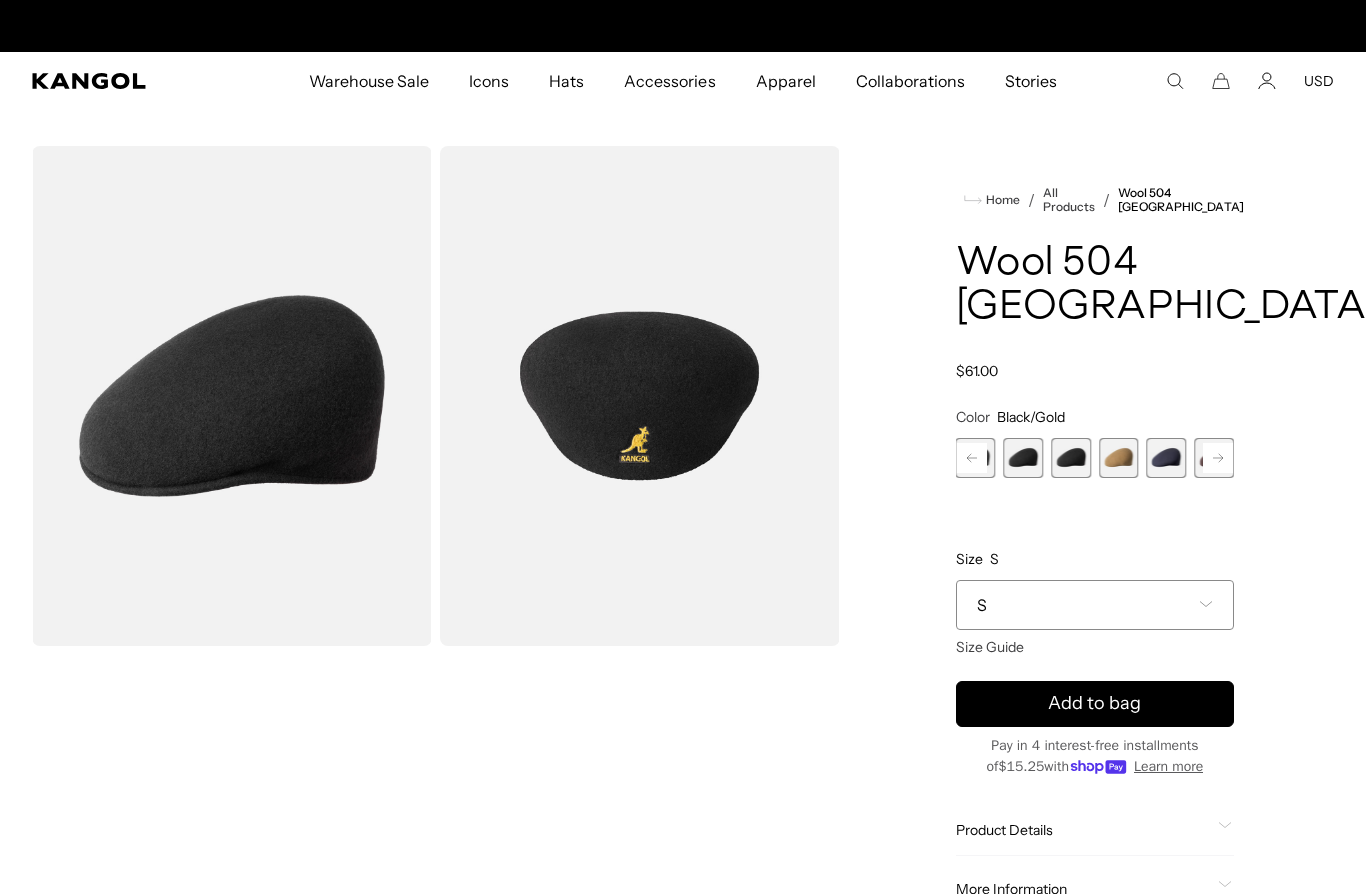 scroll, scrollTop: 0, scrollLeft: 0, axis: both 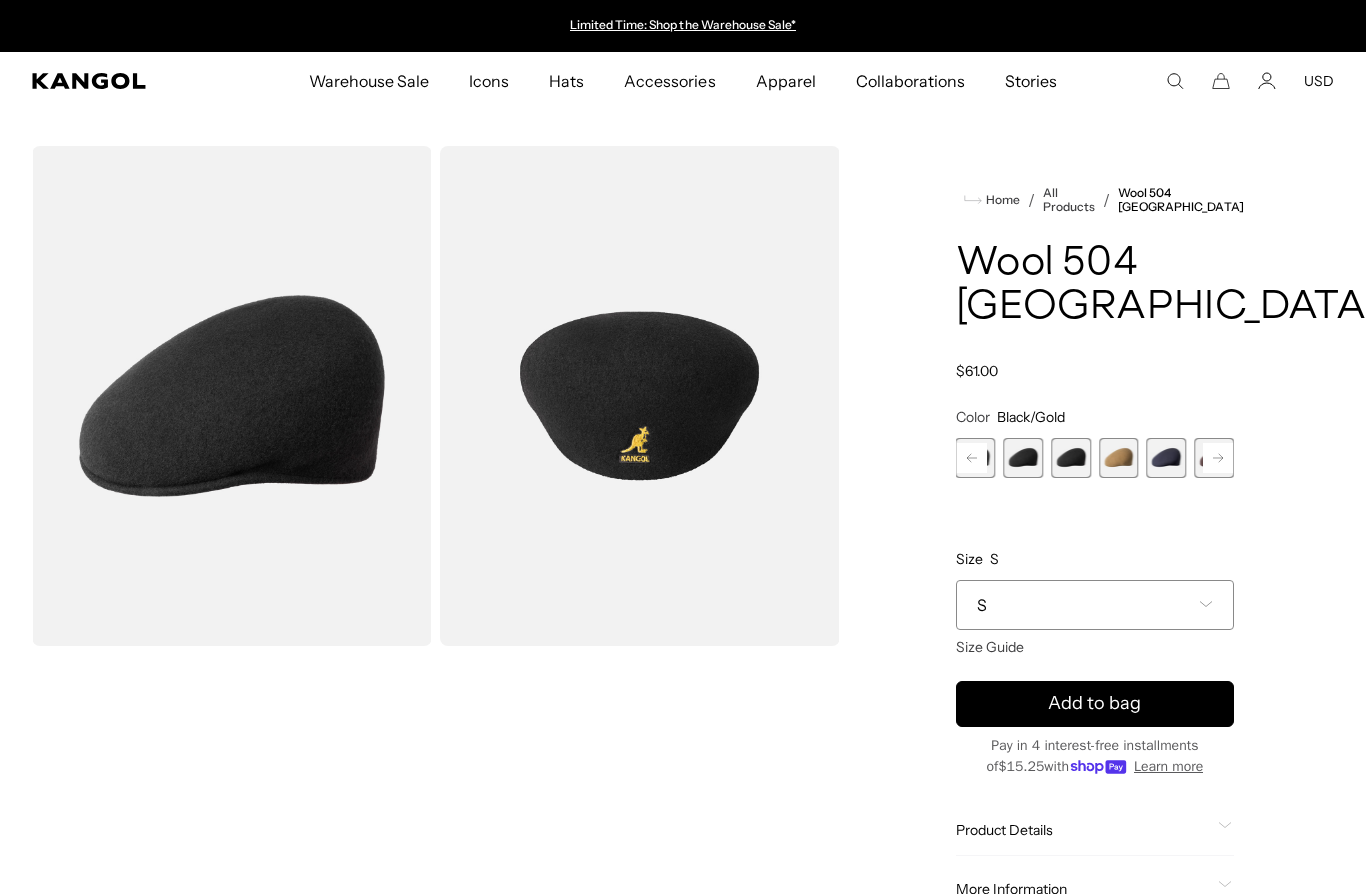 click at bounding box center (1167, 458) 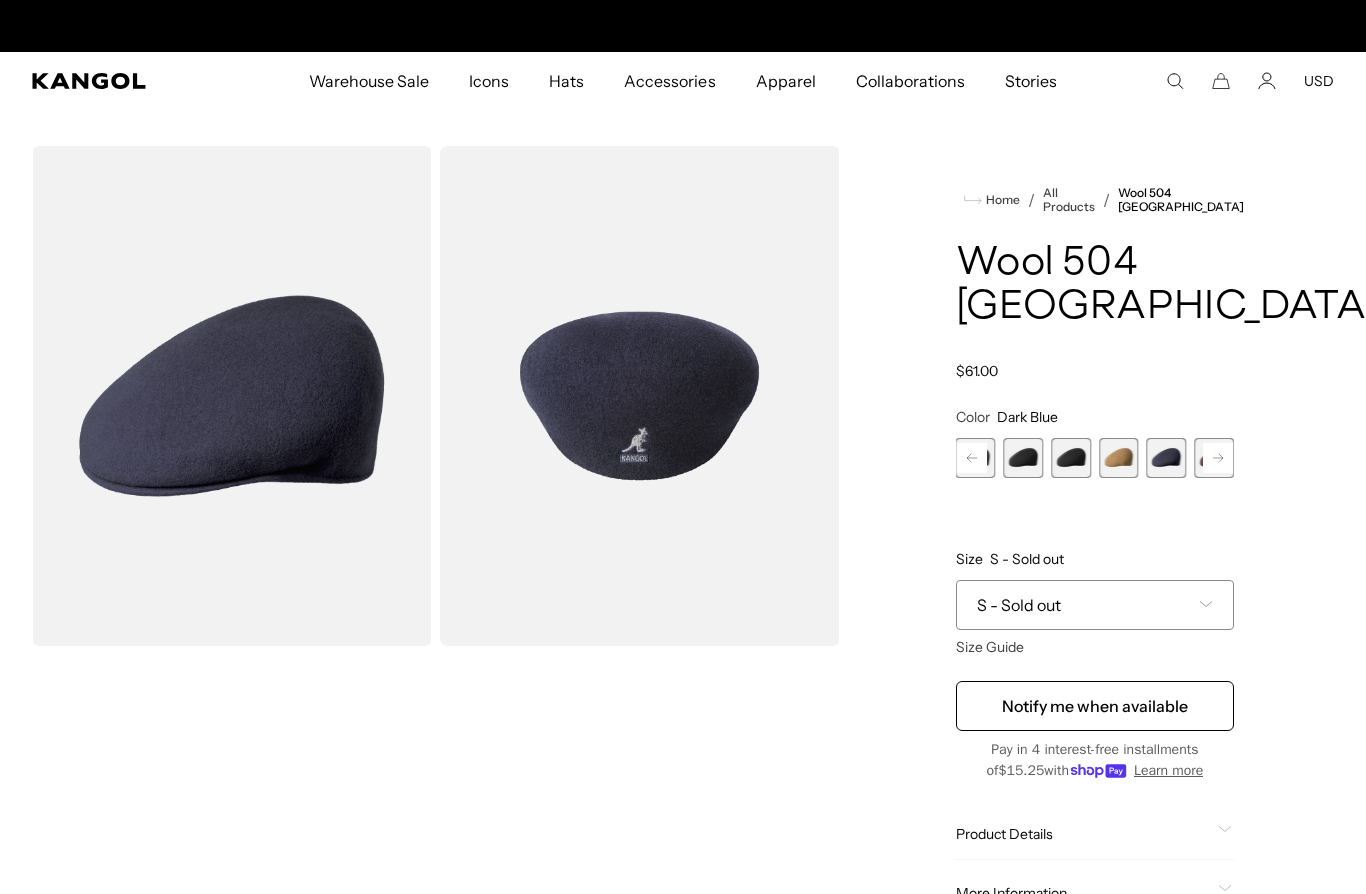 scroll, scrollTop: 0, scrollLeft: 412, axis: horizontal 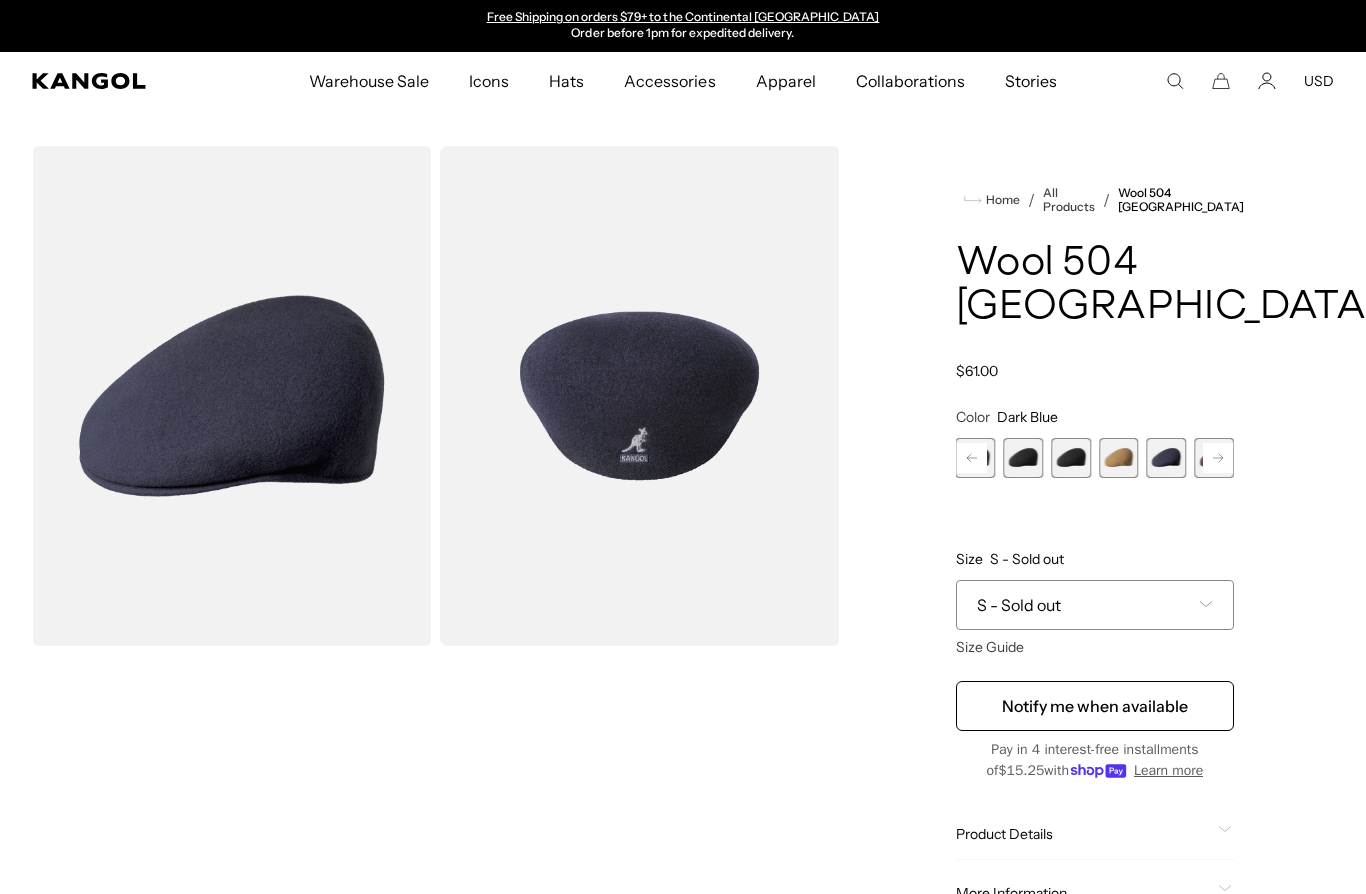 click on "Next" at bounding box center [1218, 458] 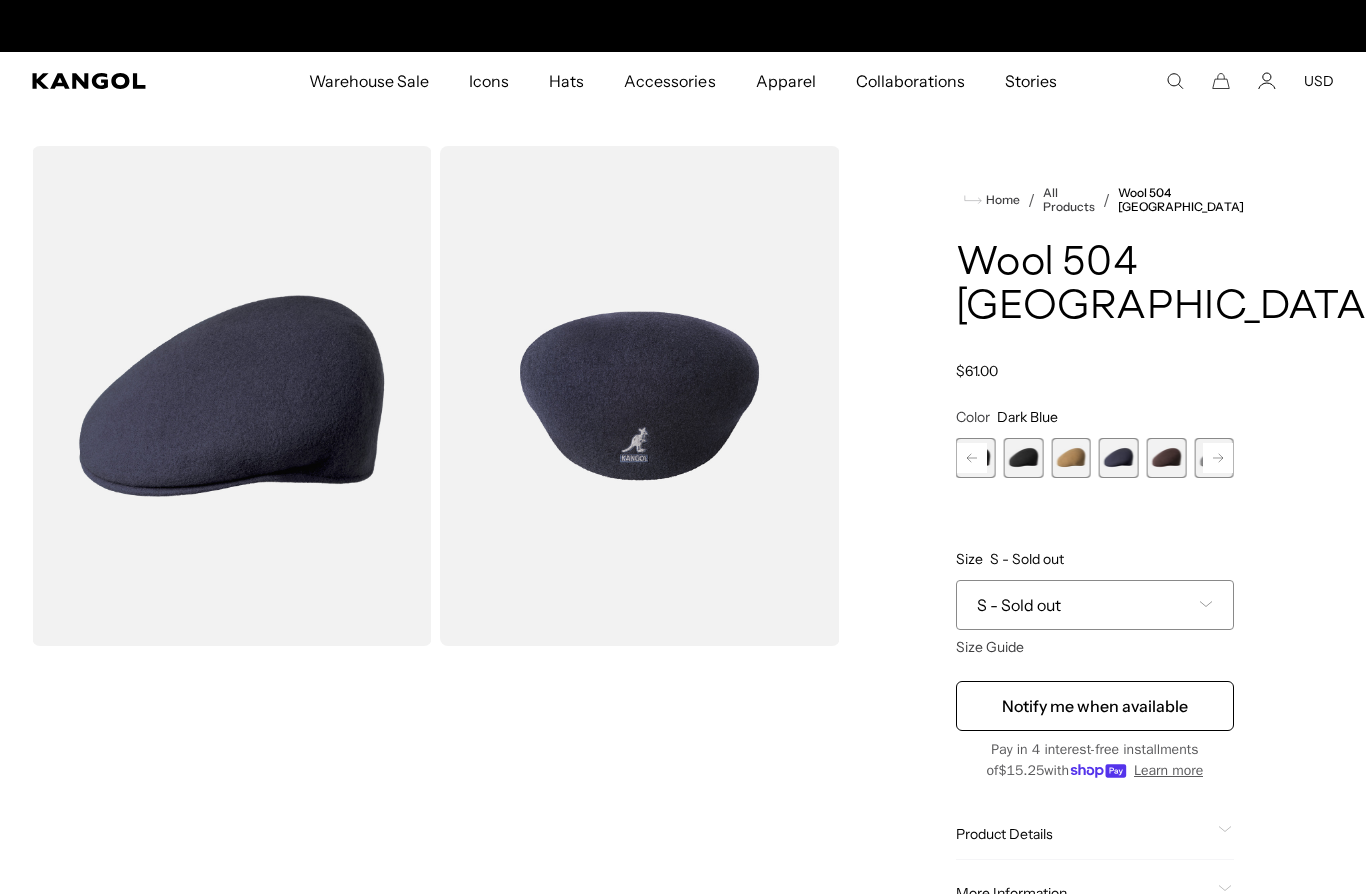click at bounding box center (1119, 458) 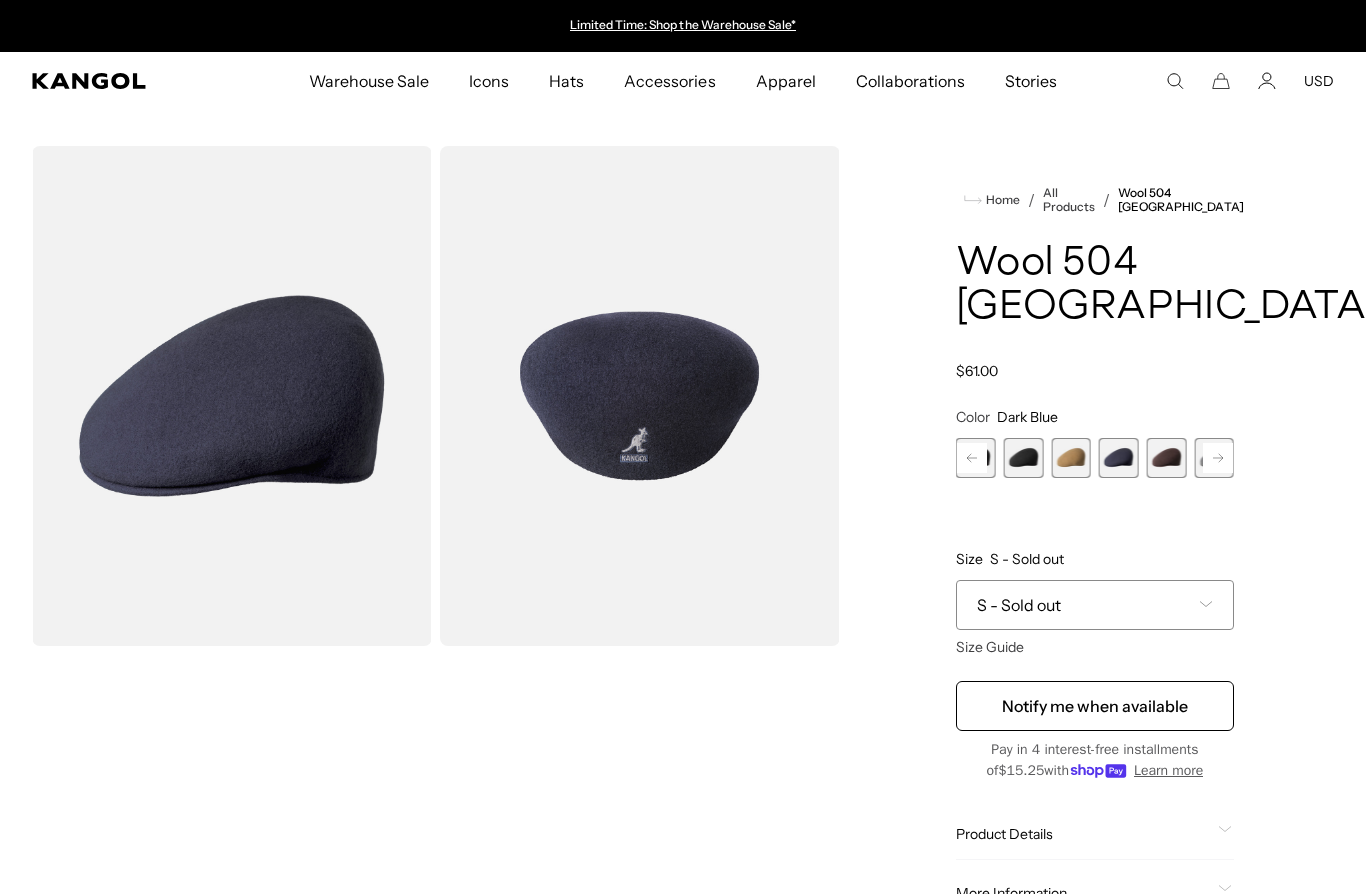 click at bounding box center [1167, 458] 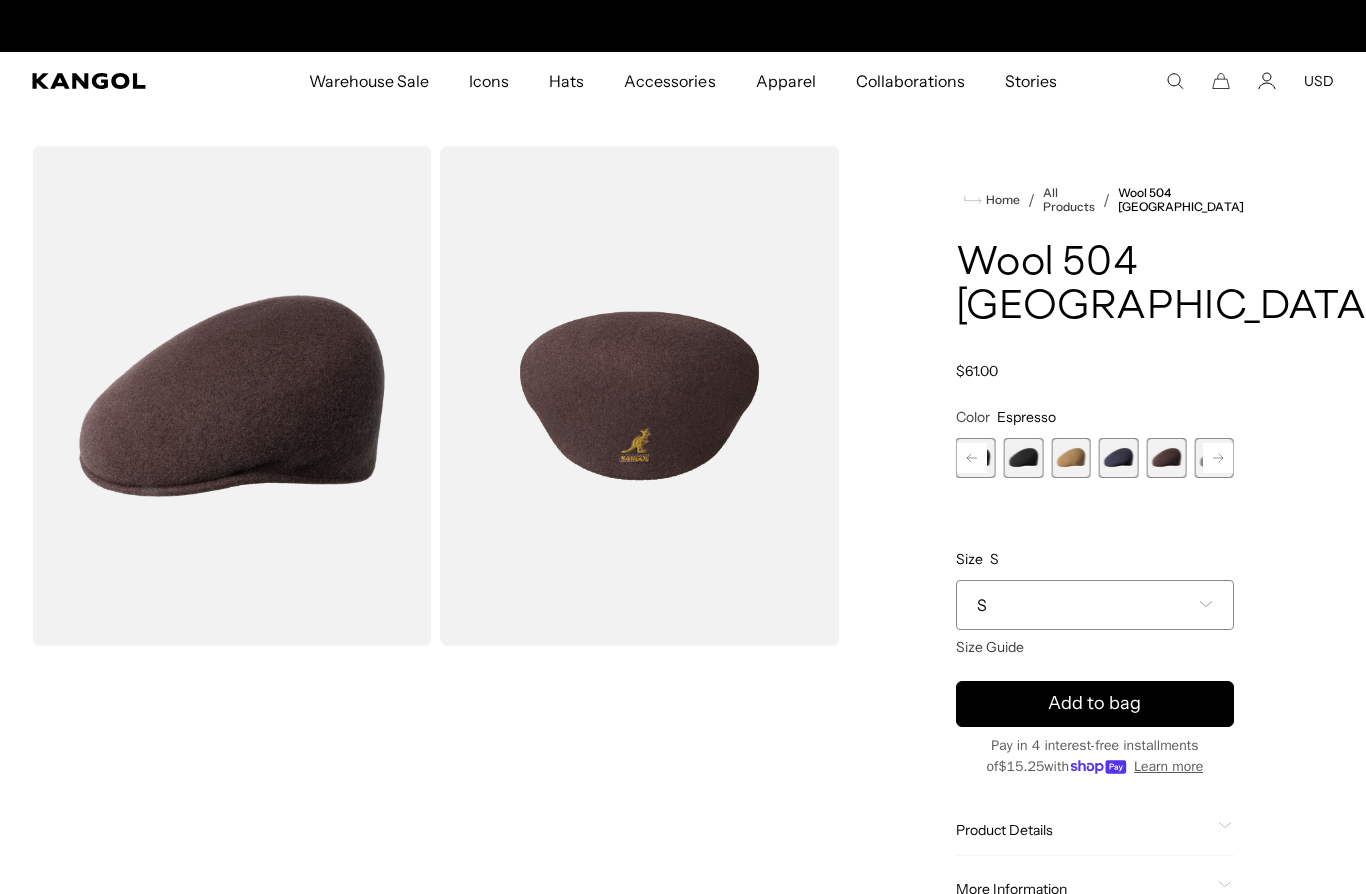 scroll, scrollTop: 0, scrollLeft: 412, axis: horizontal 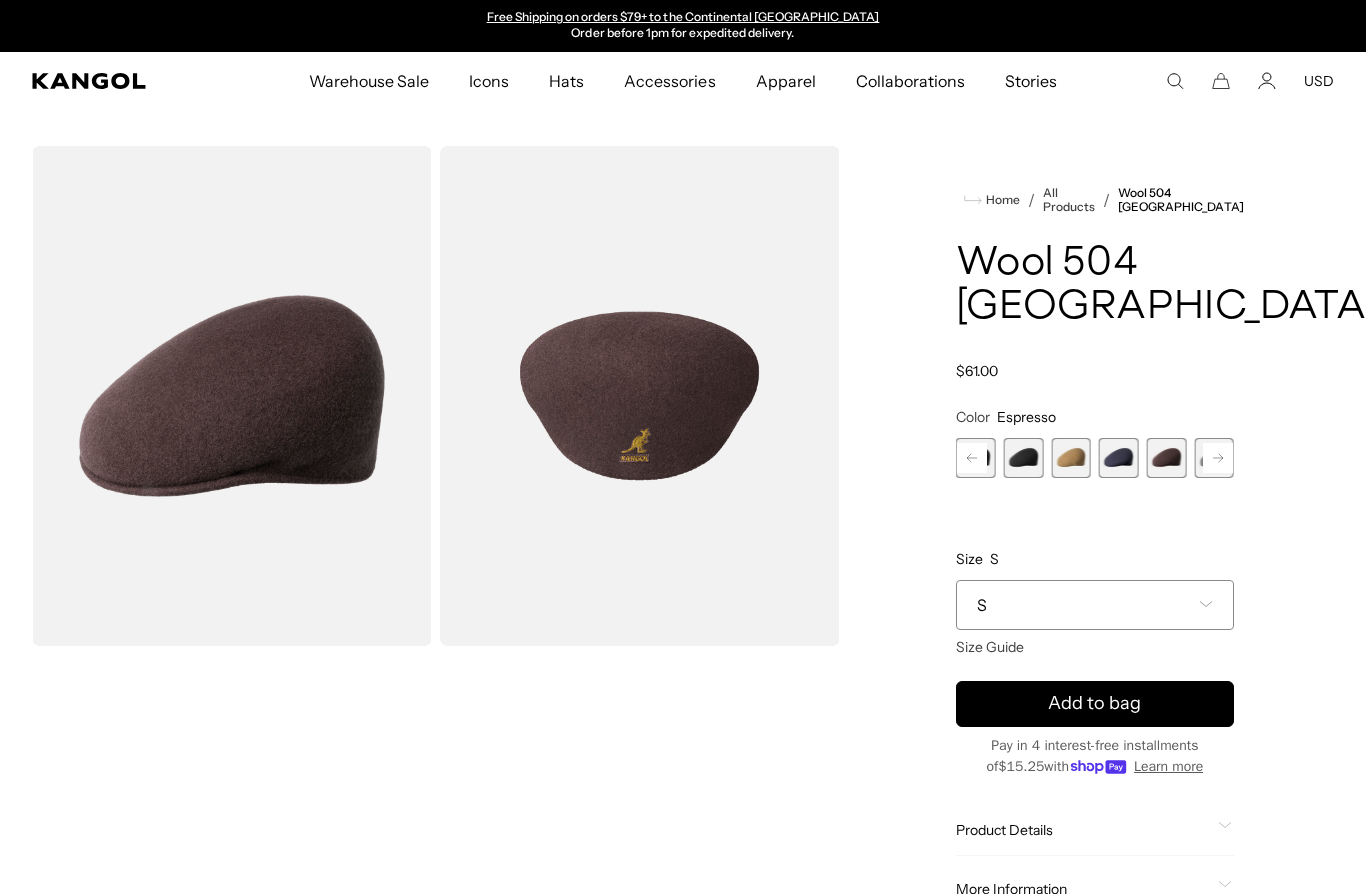 click 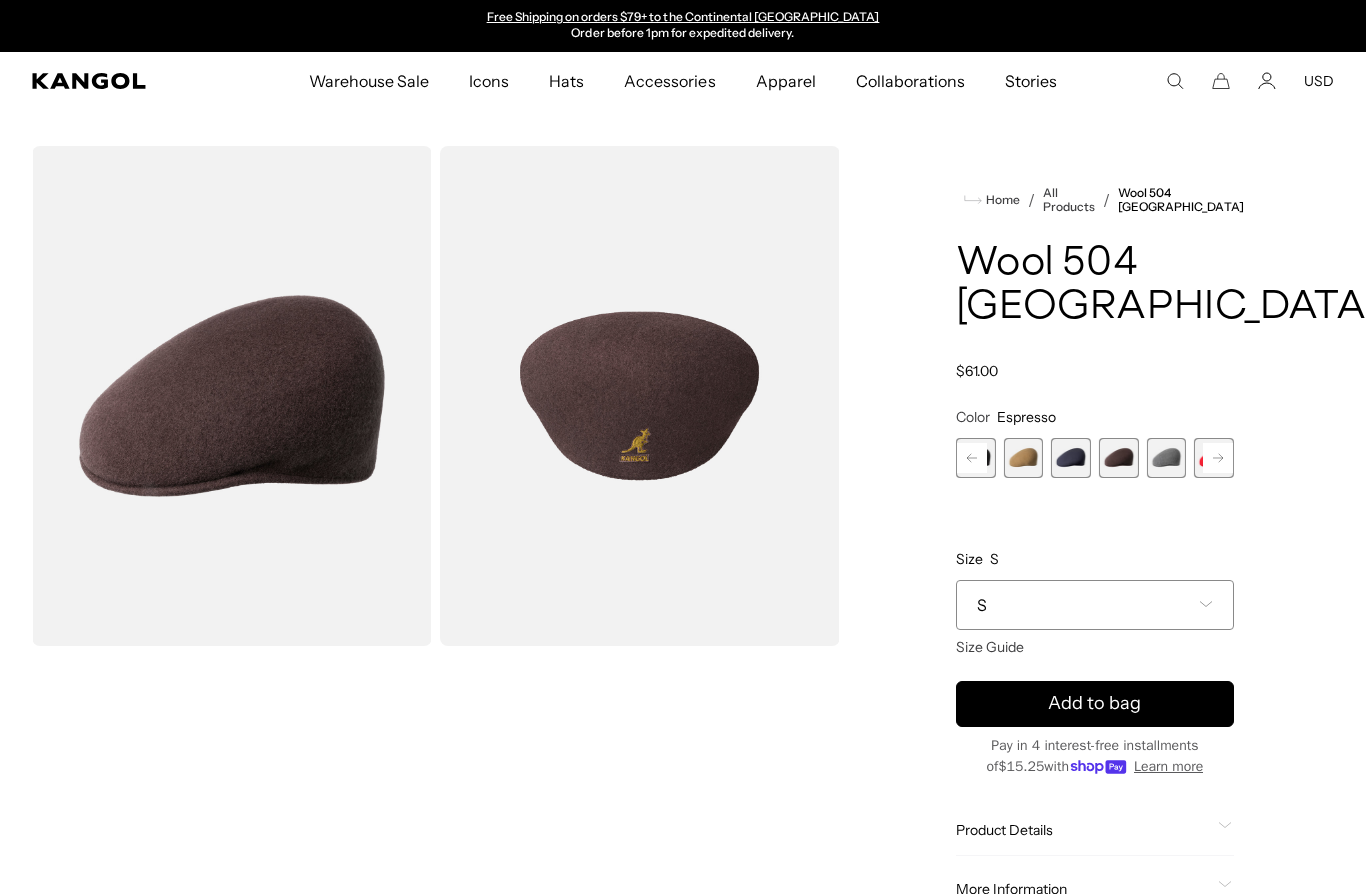 click at bounding box center (1167, 458) 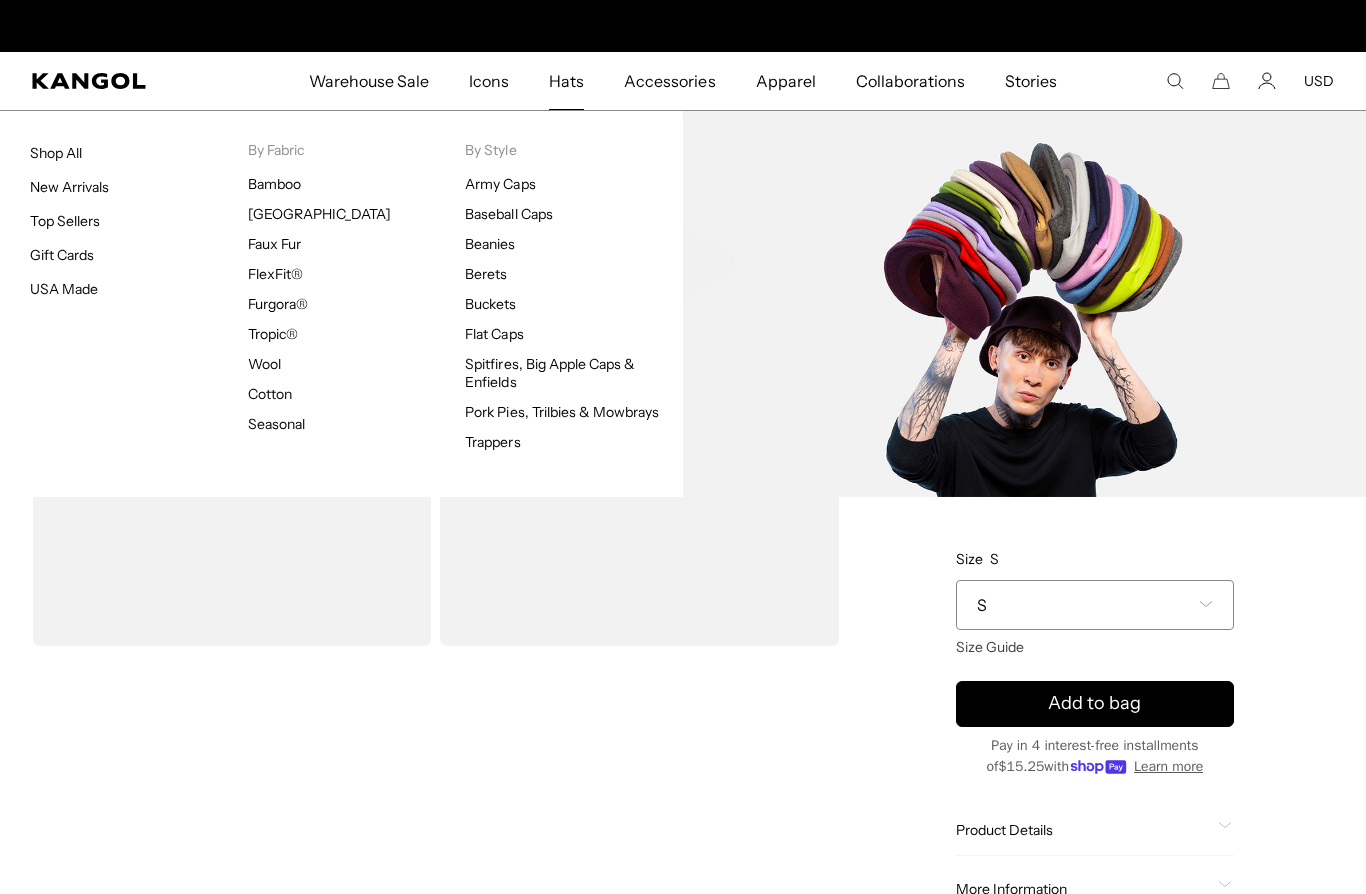 scroll, scrollTop: 0, scrollLeft: 0, axis: both 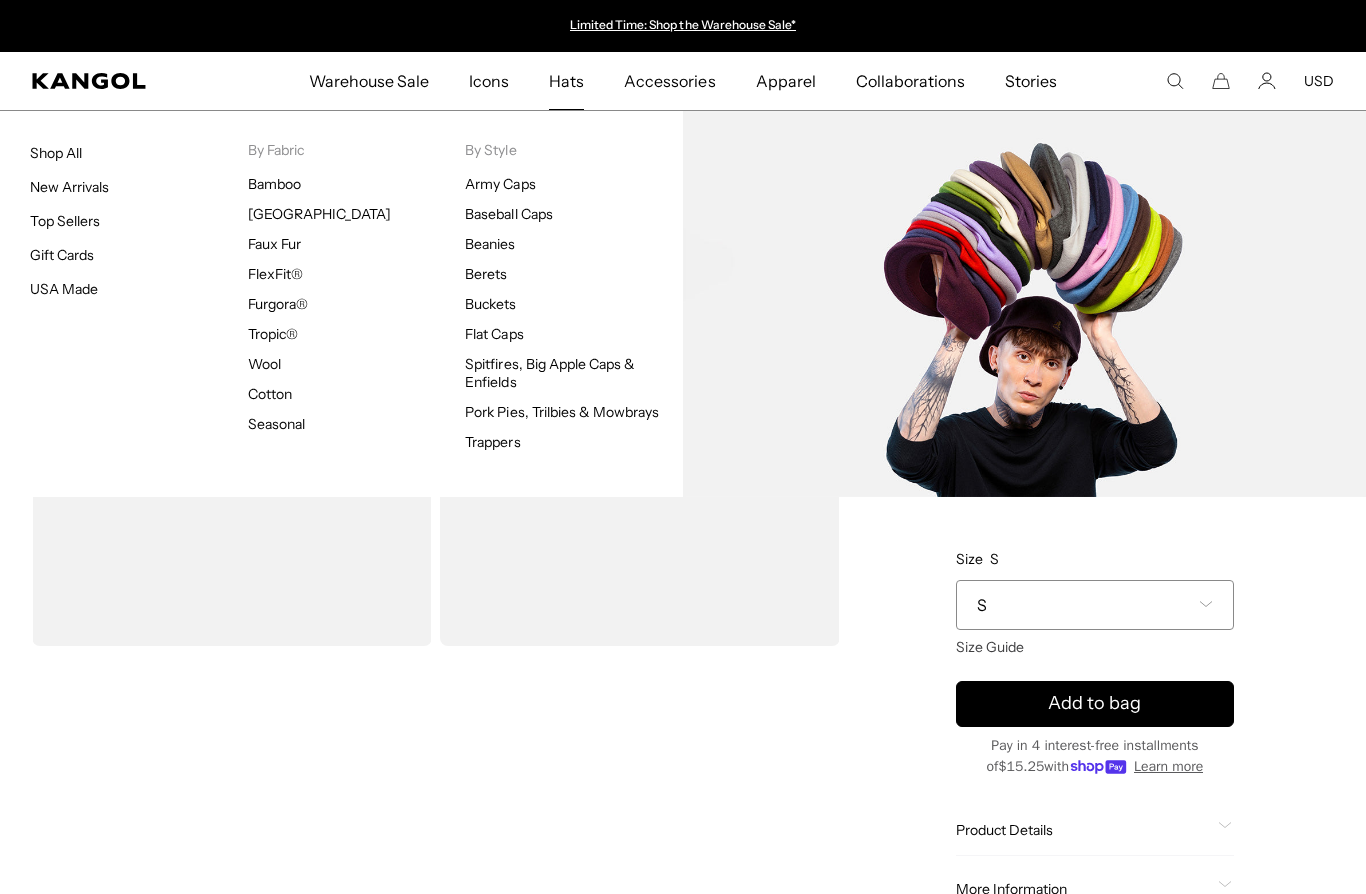 click on "Flat Caps" at bounding box center [494, 334] 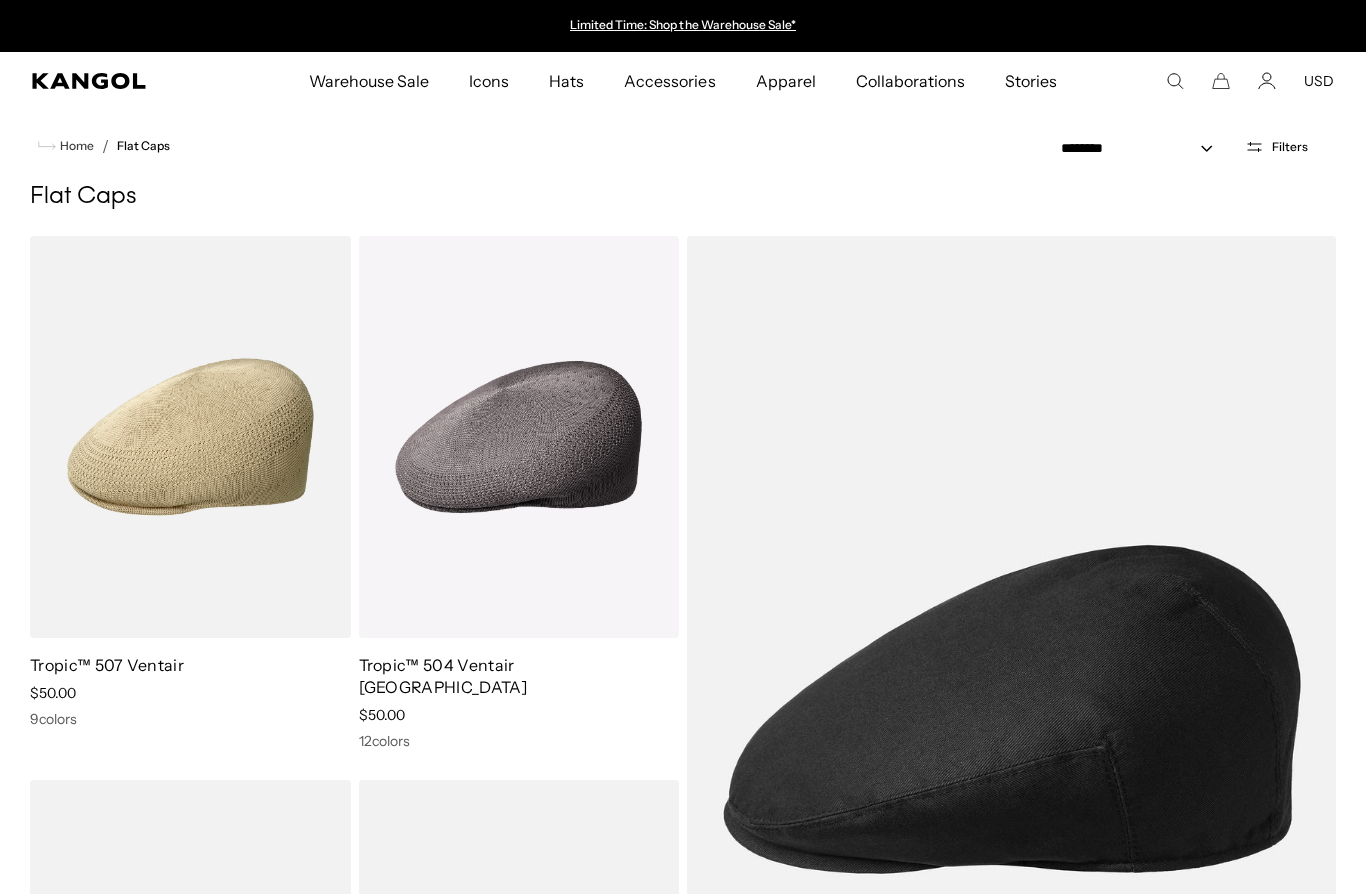 scroll, scrollTop: 0, scrollLeft: 0, axis: both 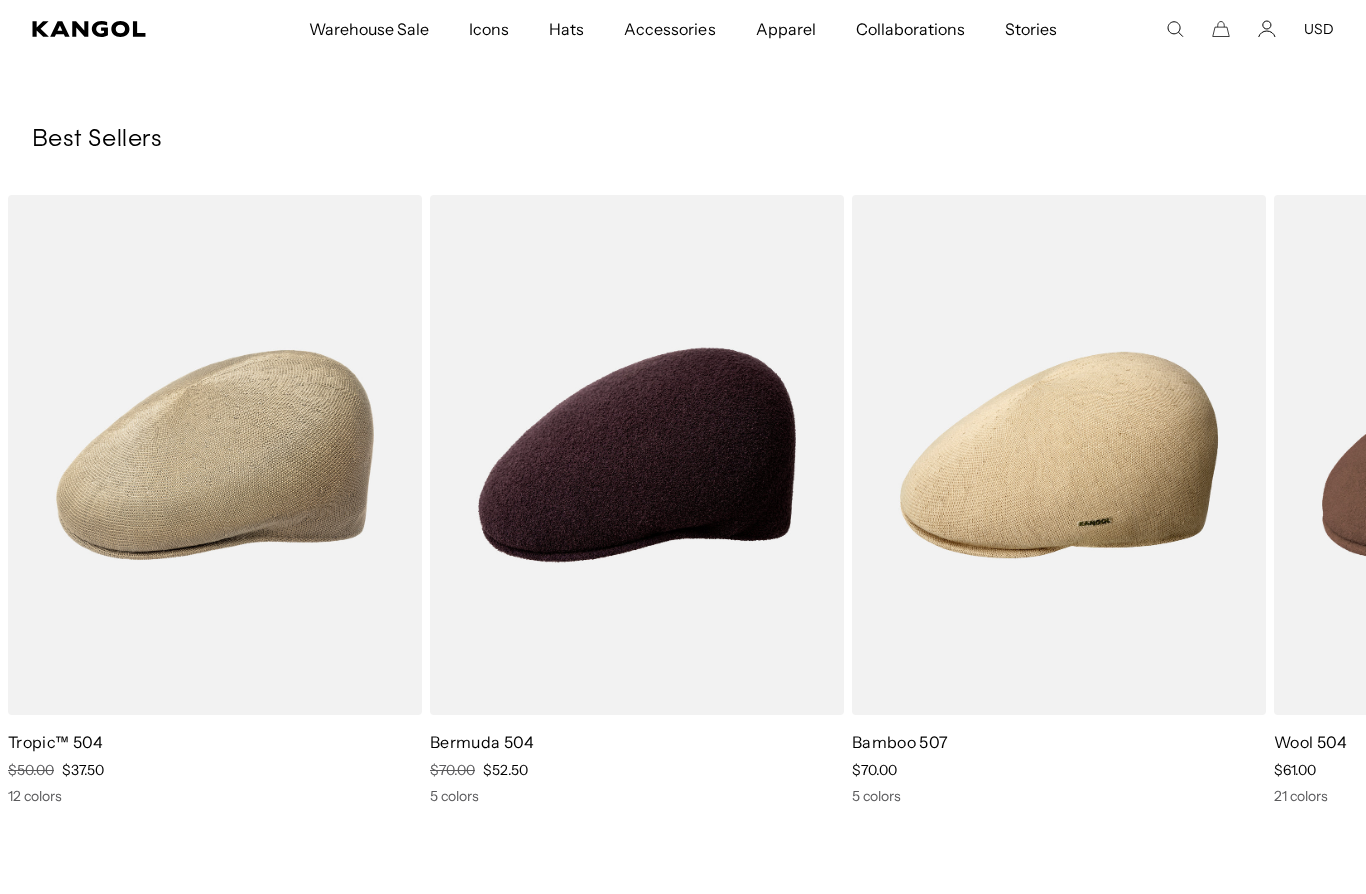 click at bounding box center [0, 0] 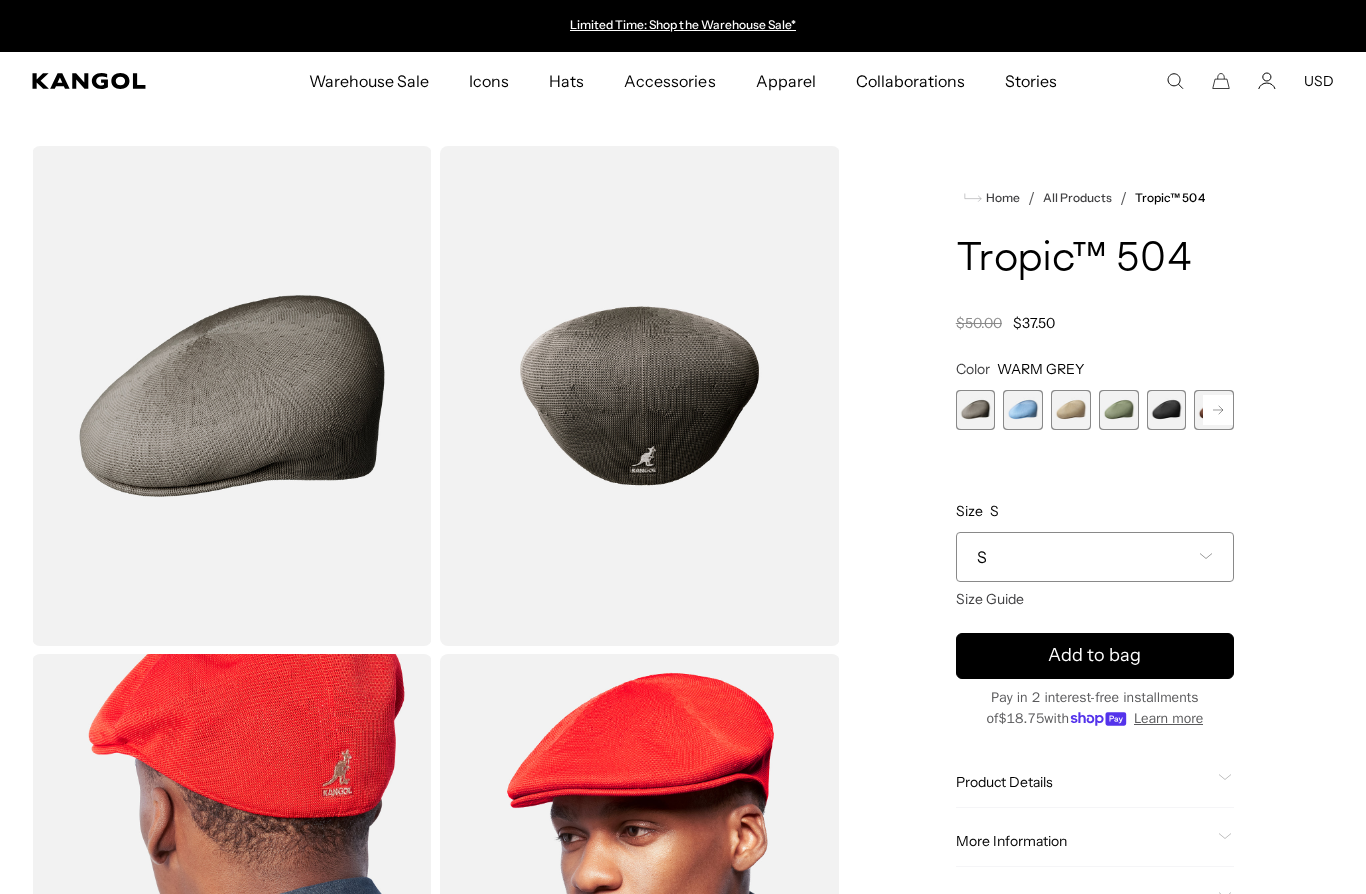 scroll, scrollTop: 0, scrollLeft: 0, axis: both 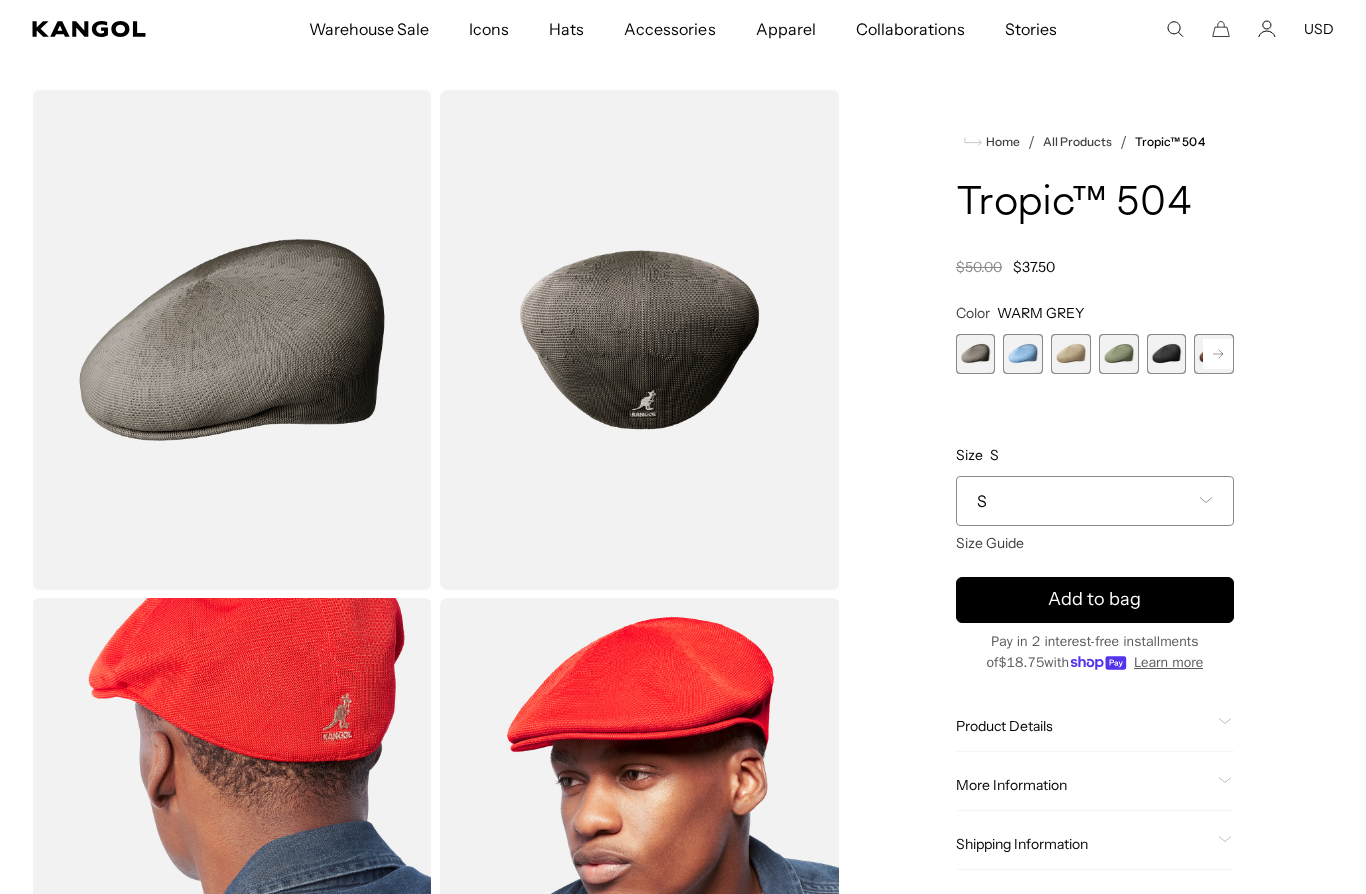 click on "Home
/
All Products
/
Tropic™ 504
Tropic™ 504
Regular price
$37.50
Regular price
$50.00
Sale price
$37.50
Color
WARM GREY
Previous
Next
WARM GREY
Variant sold out or unavailable
Glacier
Variant sold out or unavailable" at bounding box center [1095, 594] 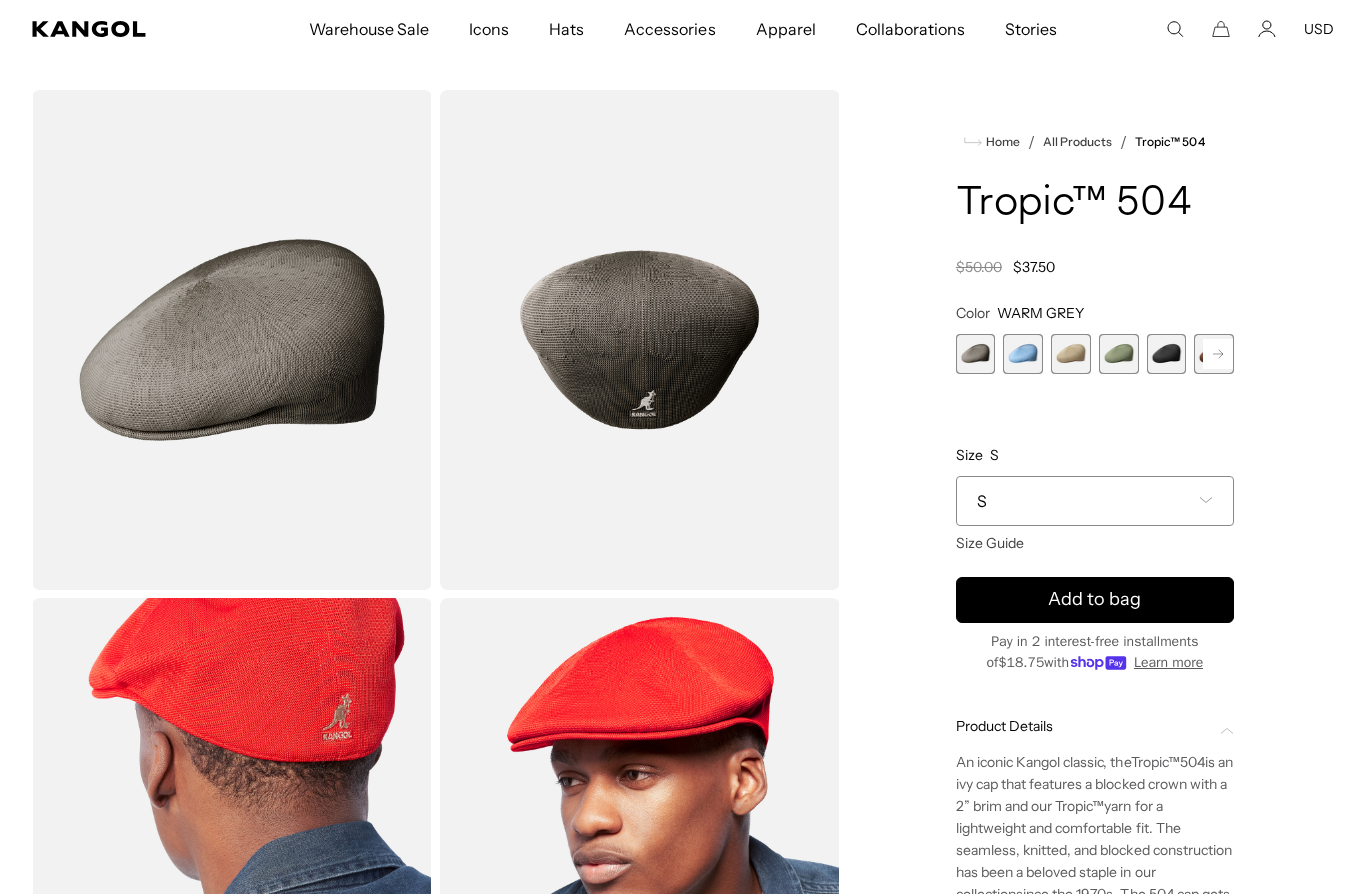 scroll, scrollTop: 0, scrollLeft: 0, axis: both 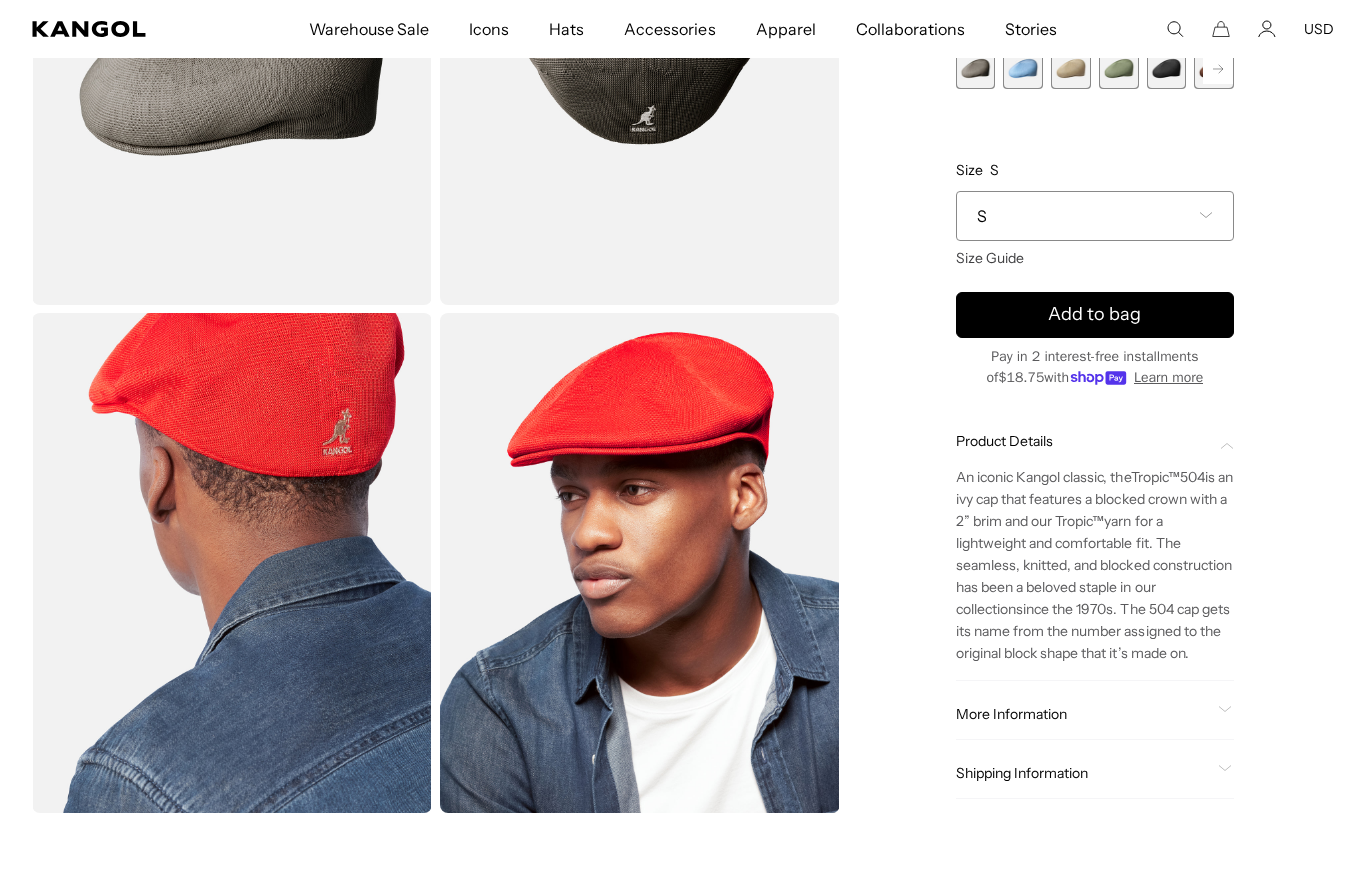 click on "More Information" 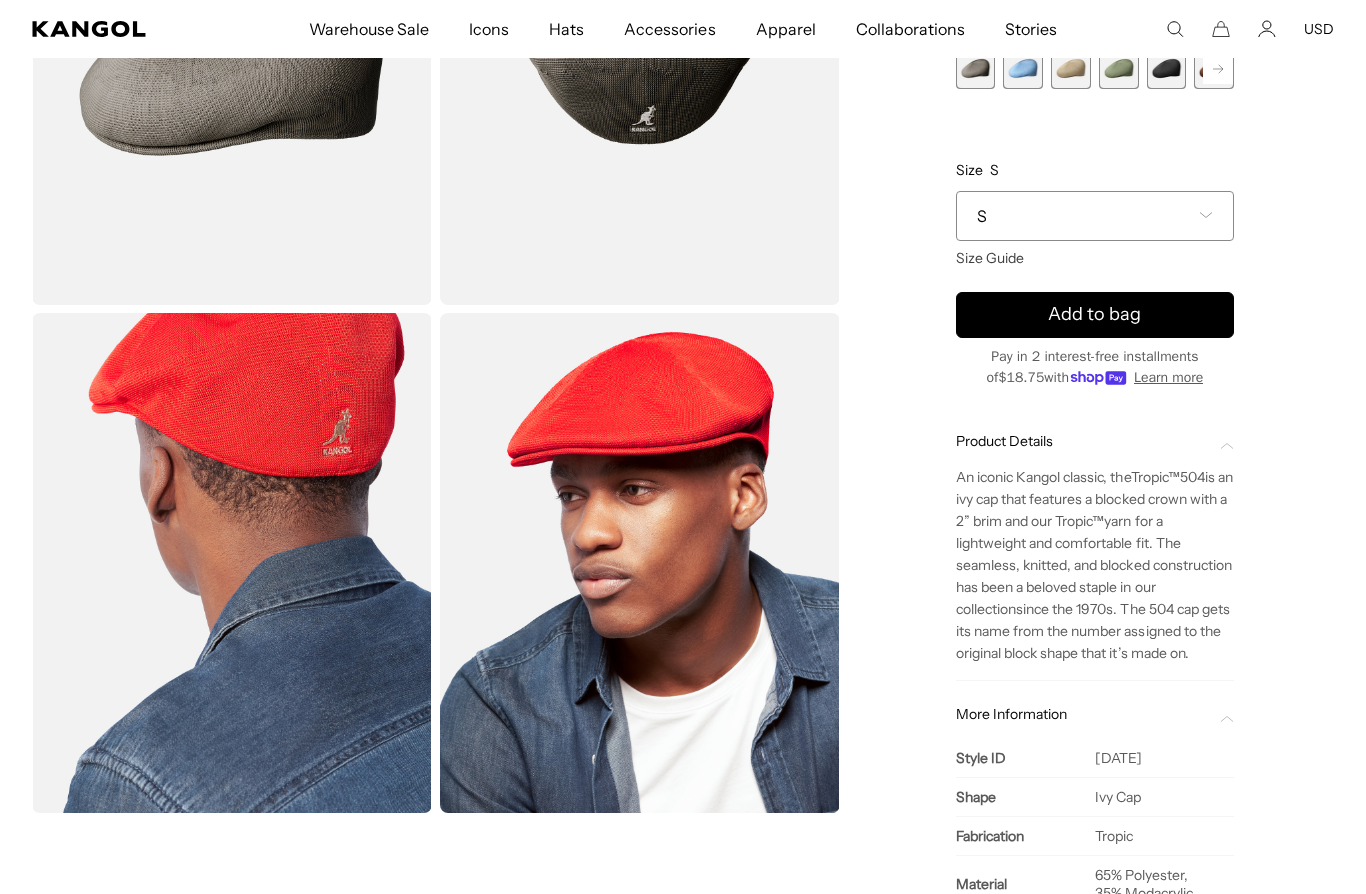 scroll, scrollTop: 0, scrollLeft: 0, axis: both 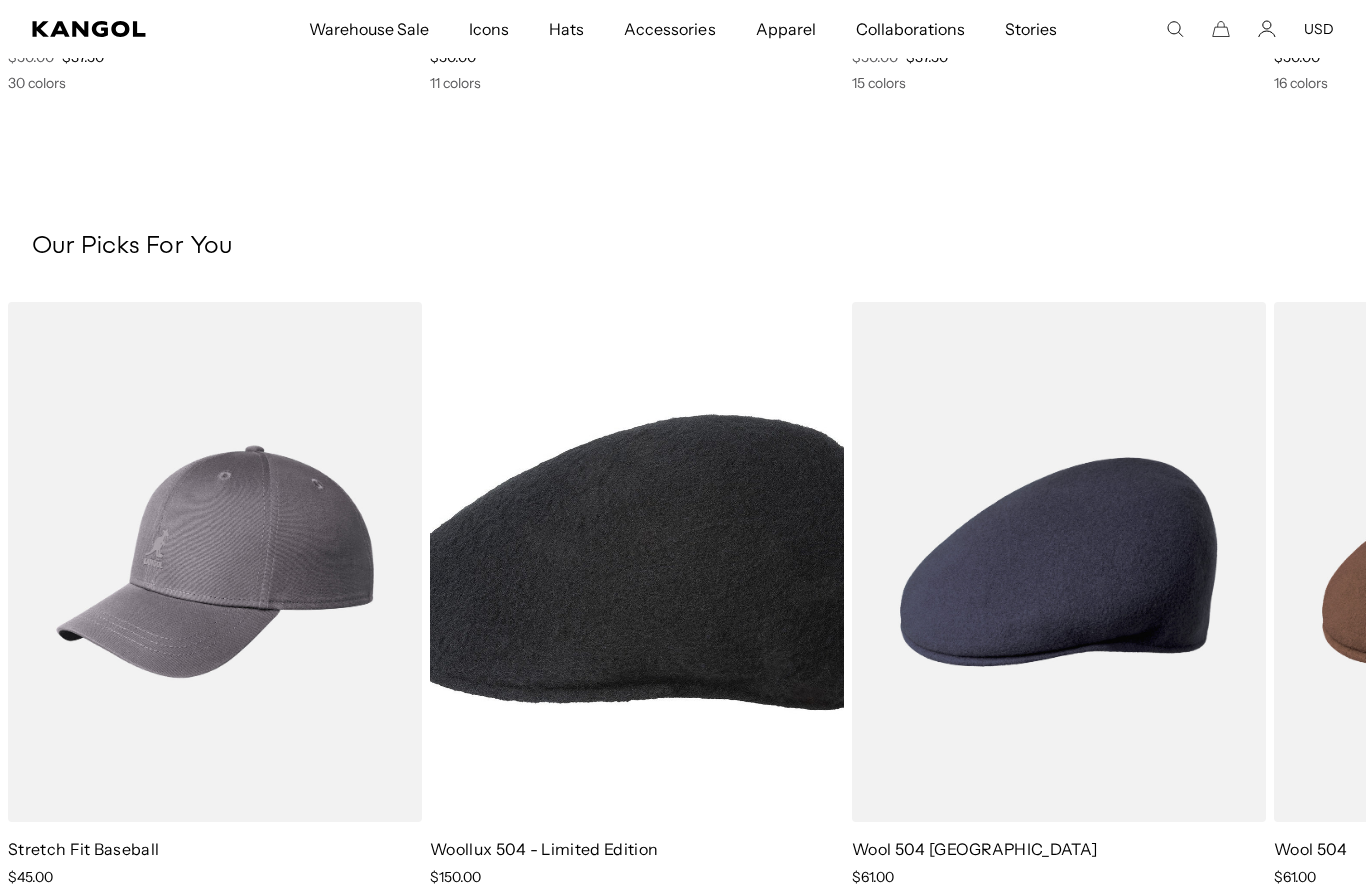 click at bounding box center [0, 0] 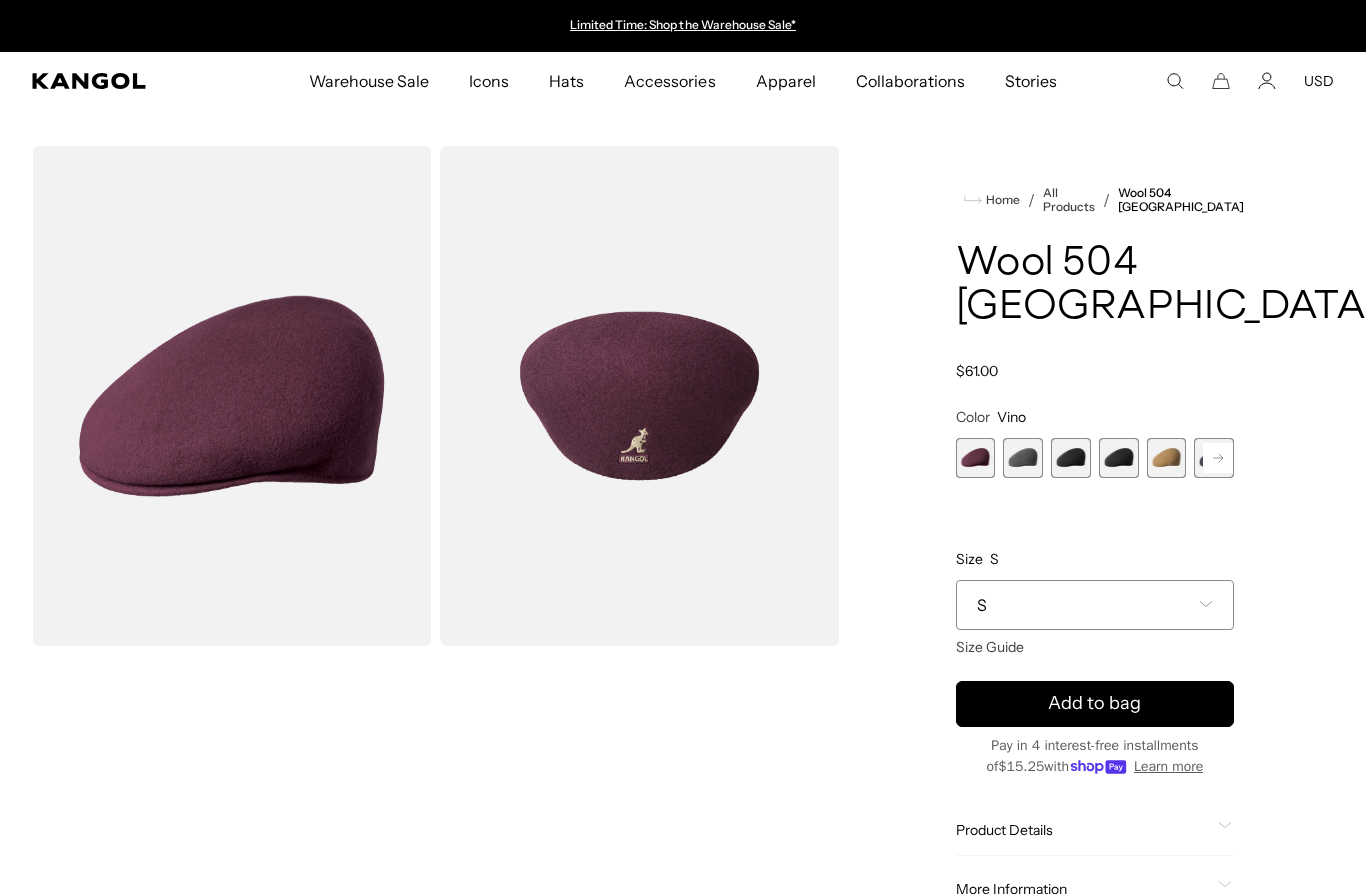 scroll, scrollTop: 0, scrollLeft: 0, axis: both 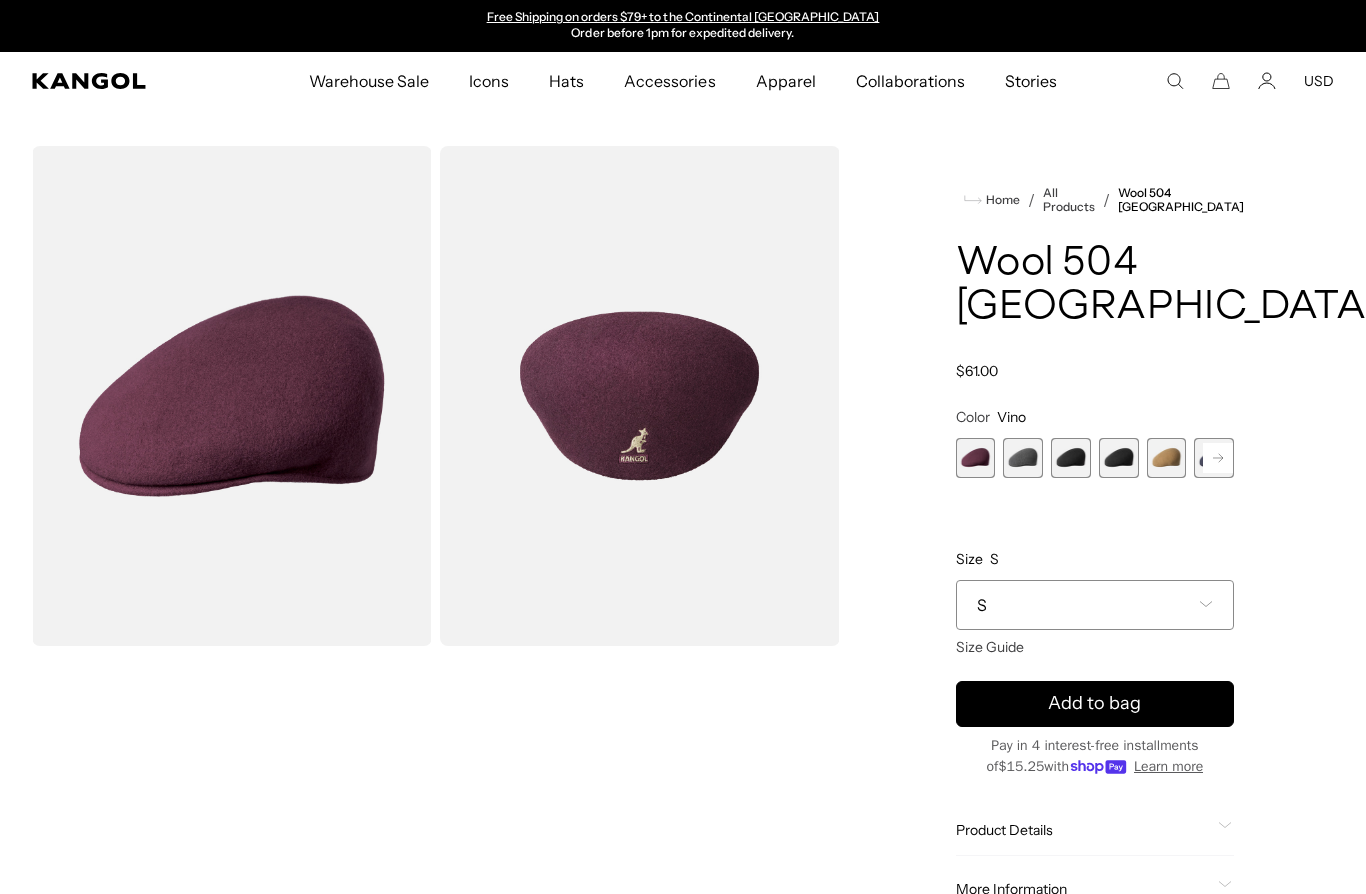 click at bounding box center [1023, 458] 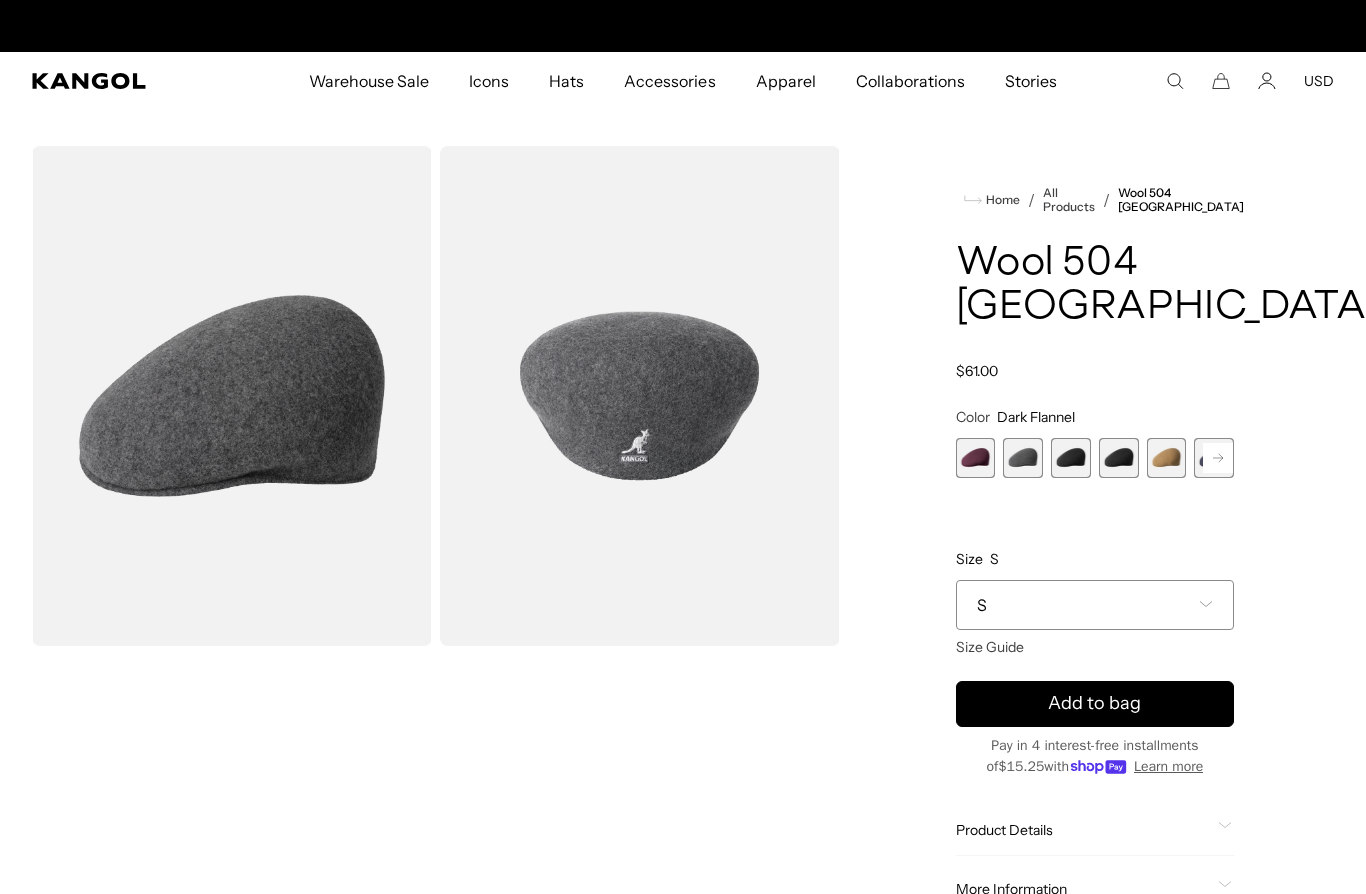 scroll, scrollTop: 0, scrollLeft: 412, axis: horizontal 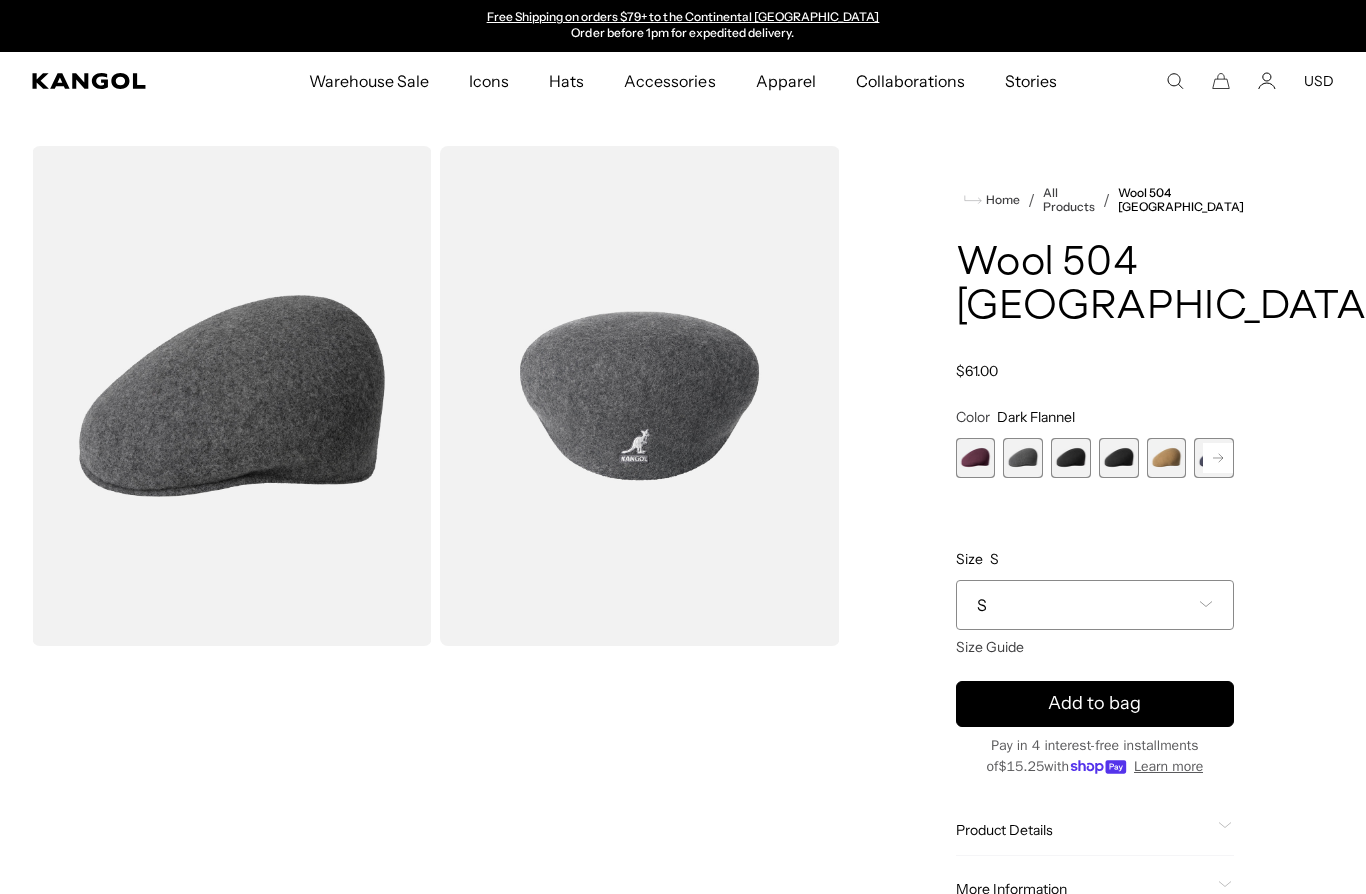 click at bounding box center [1071, 458] 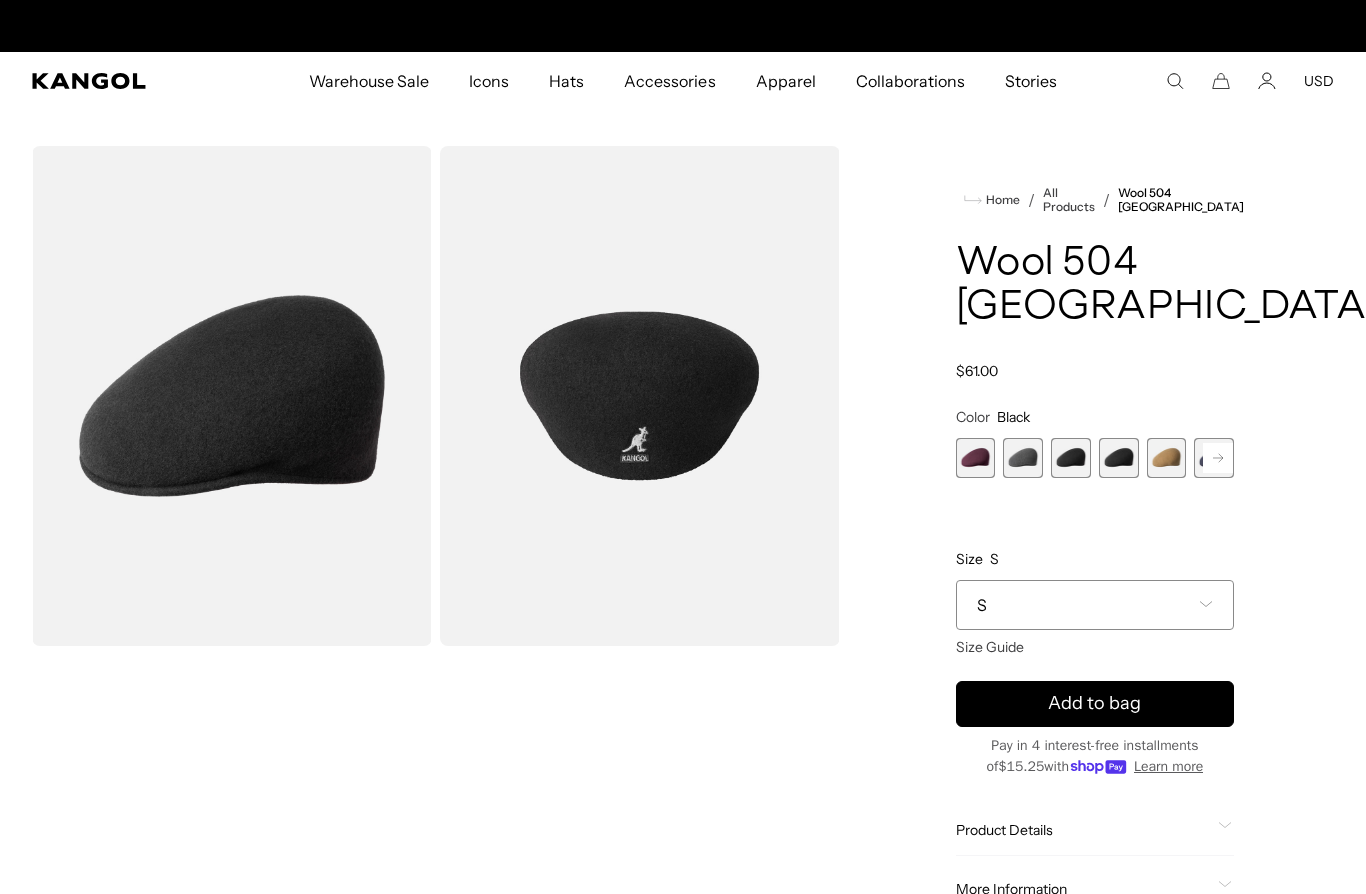 scroll, scrollTop: 0, scrollLeft: 412, axis: horizontal 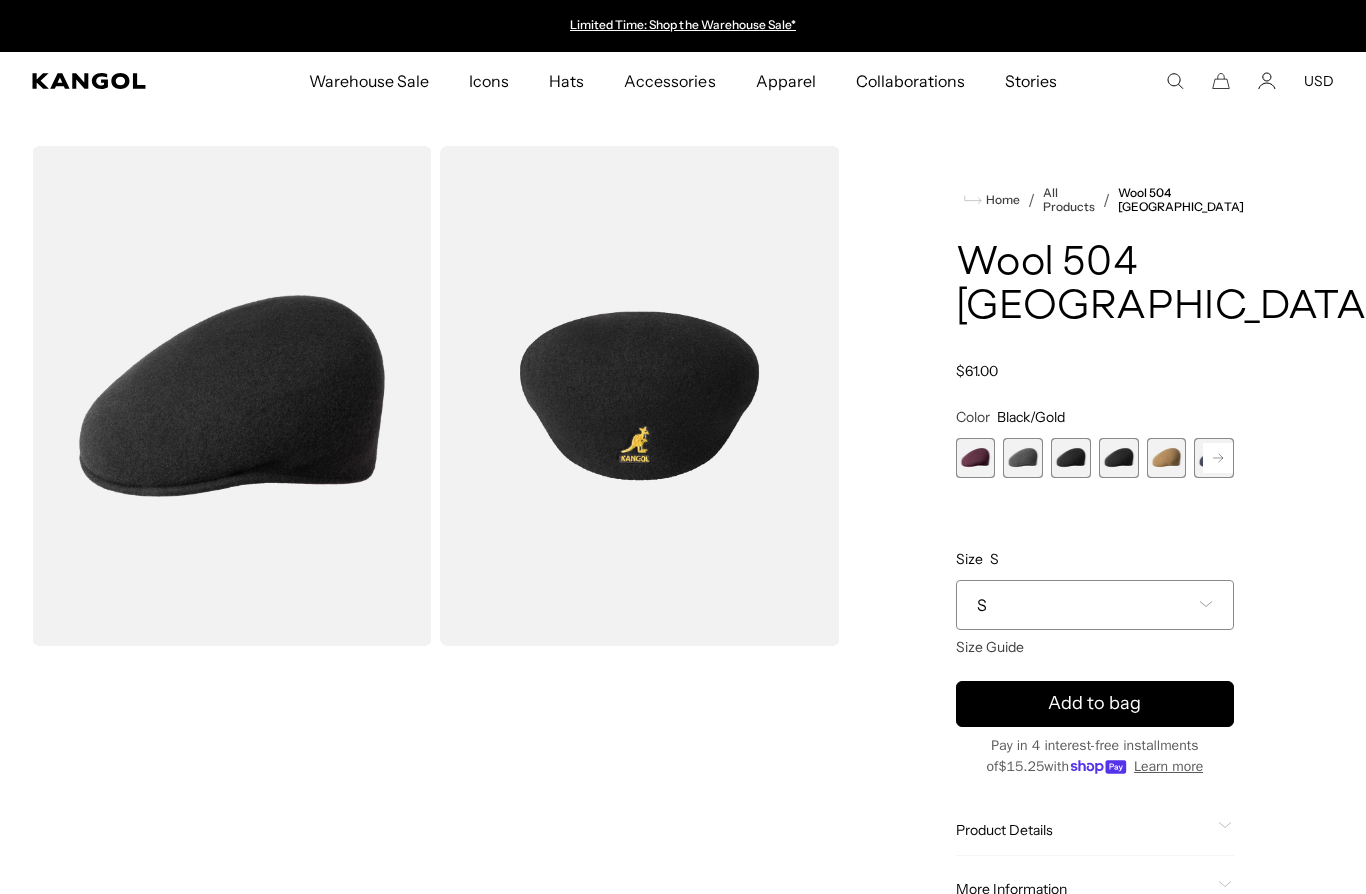 click at bounding box center [1167, 458] 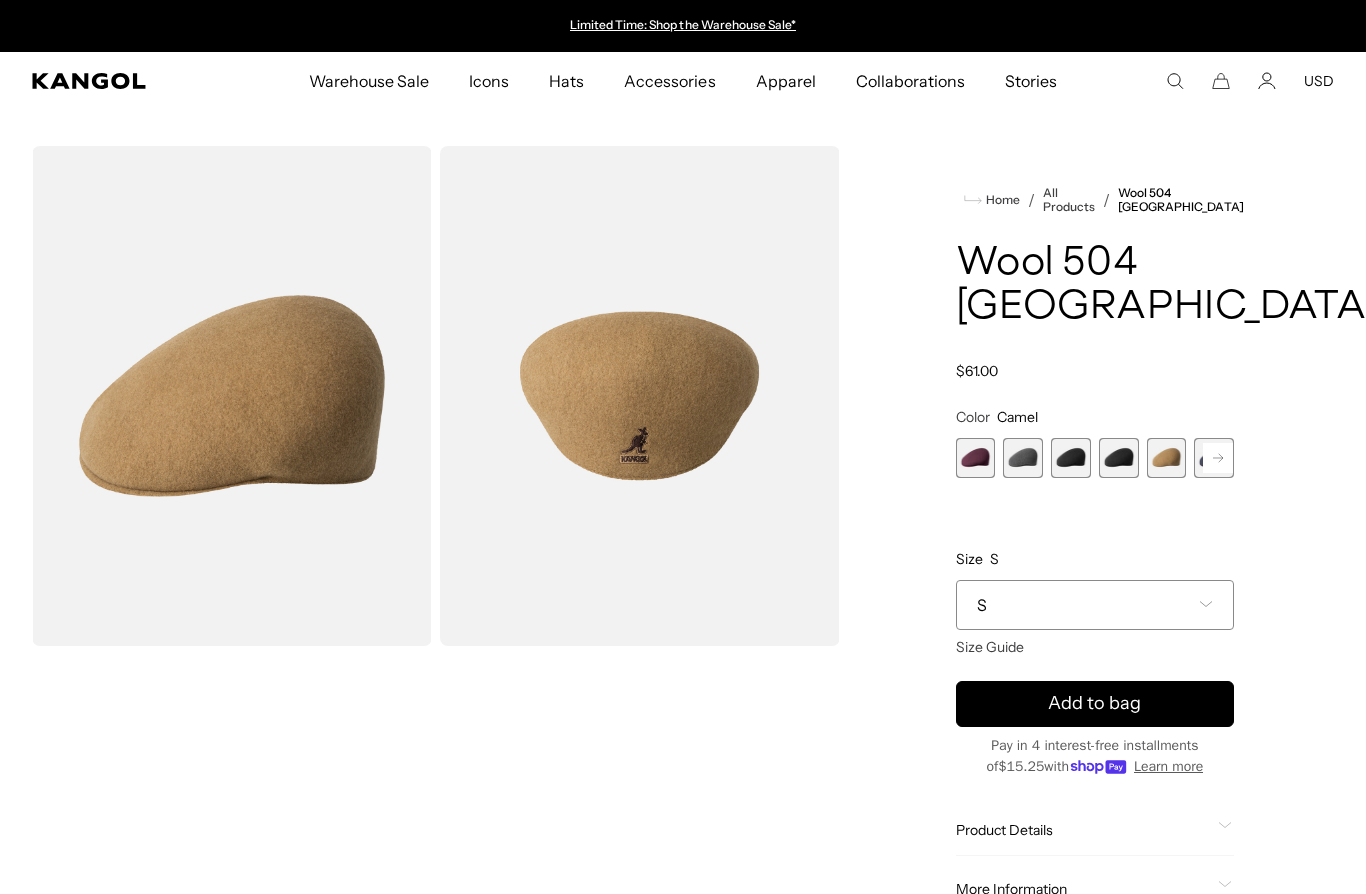 click 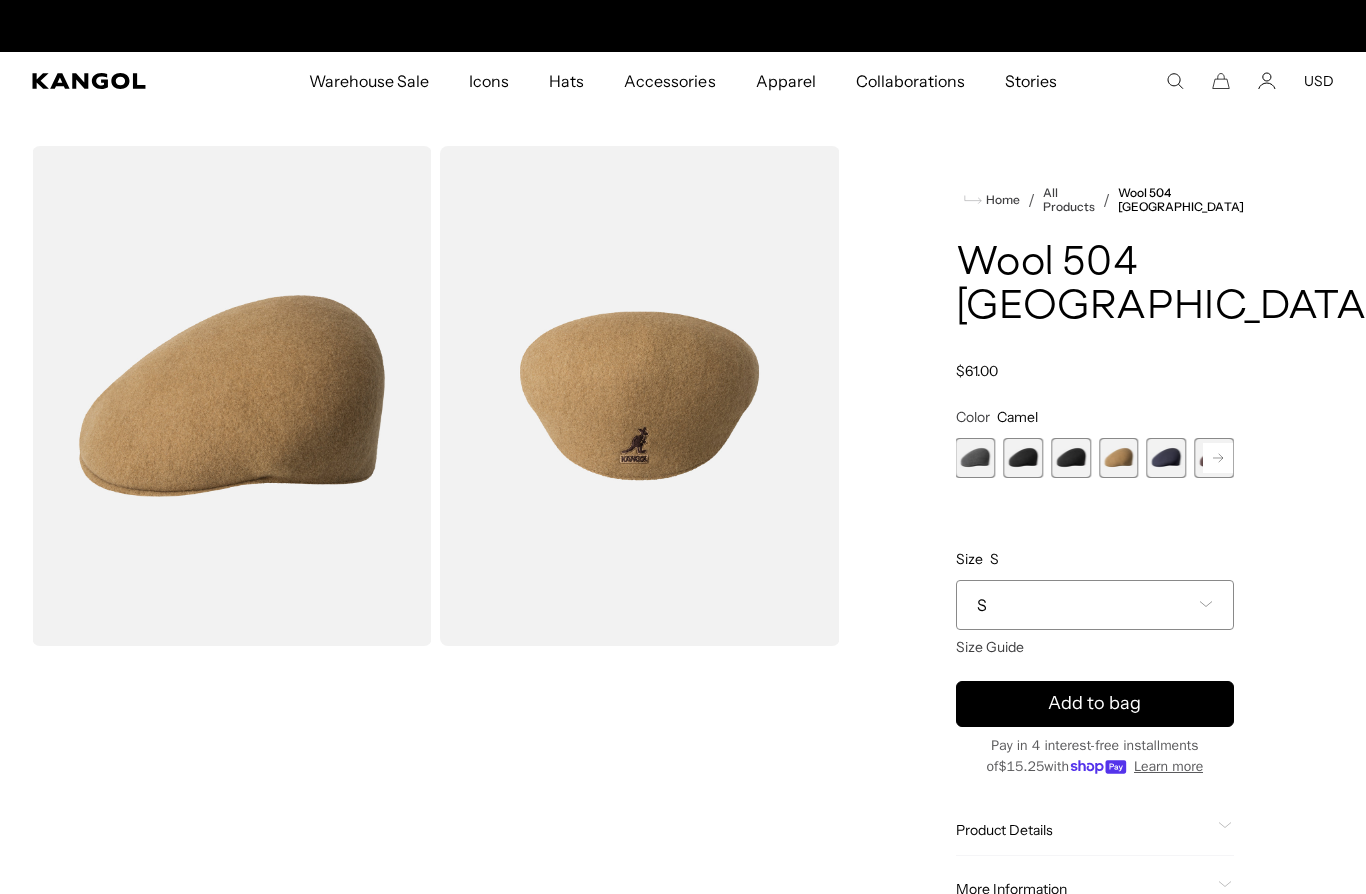 scroll, scrollTop: 0, scrollLeft: 412, axis: horizontal 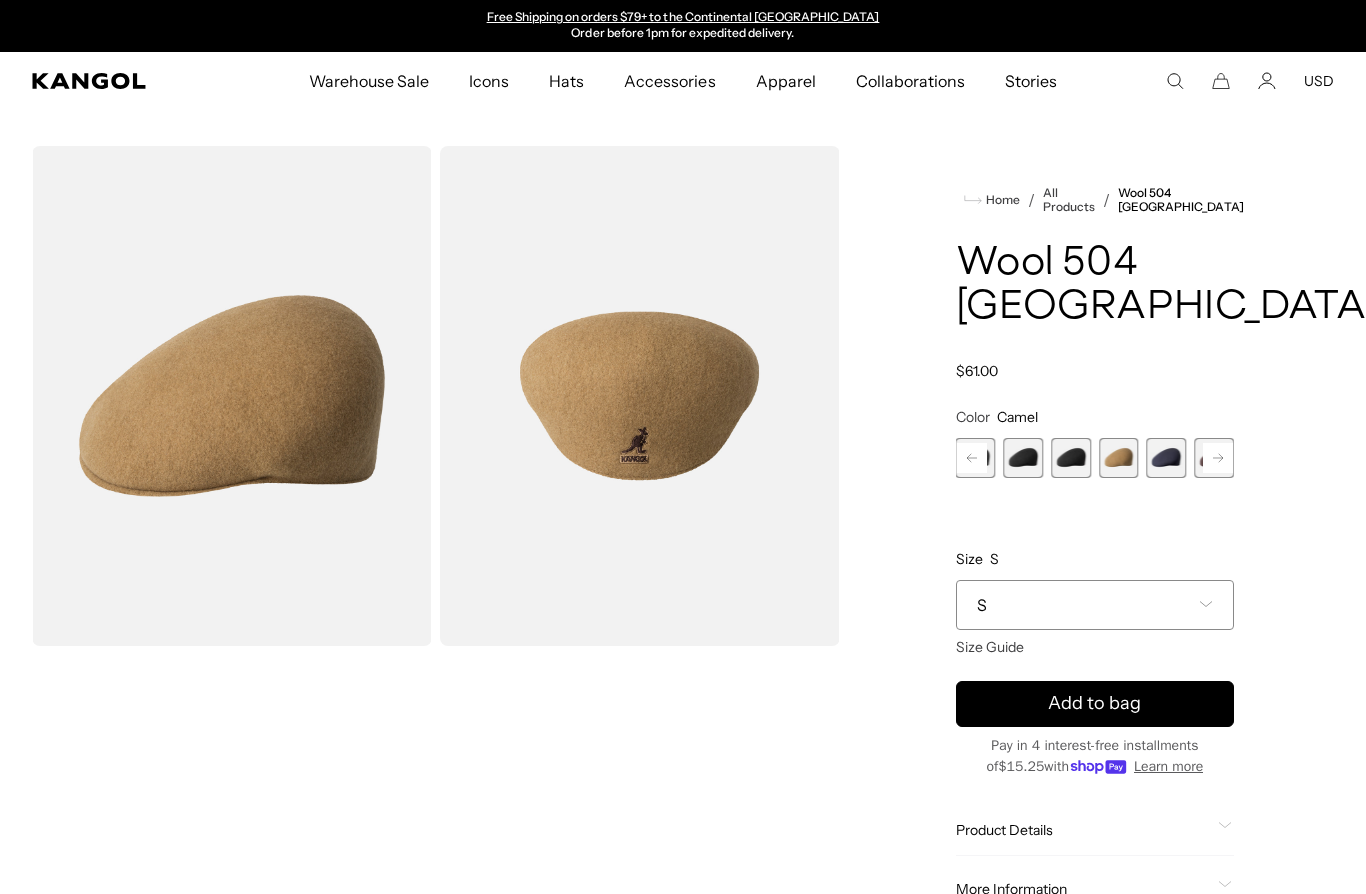 click 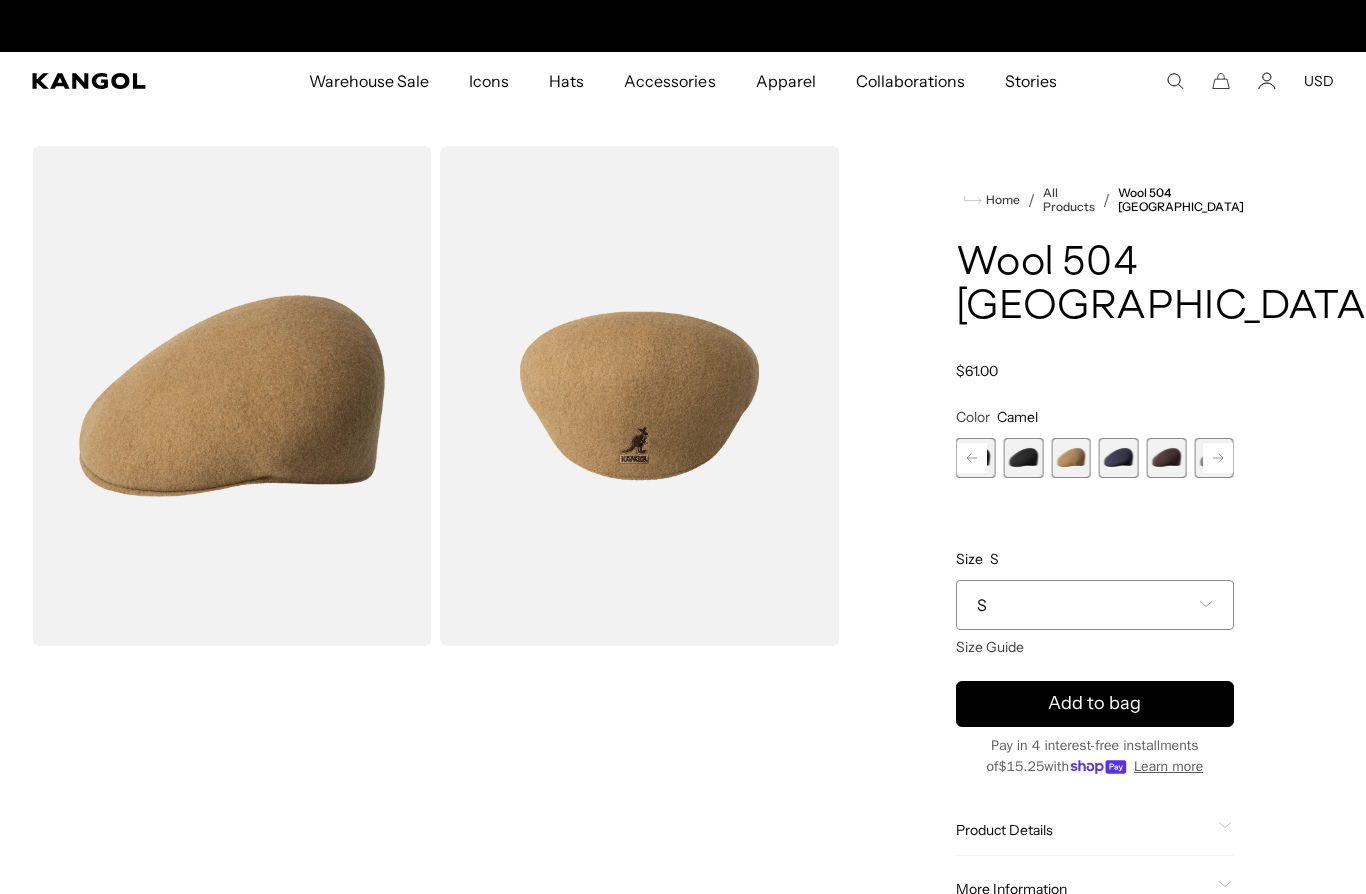 scroll, scrollTop: 0, scrollLeft: 0, axis: both 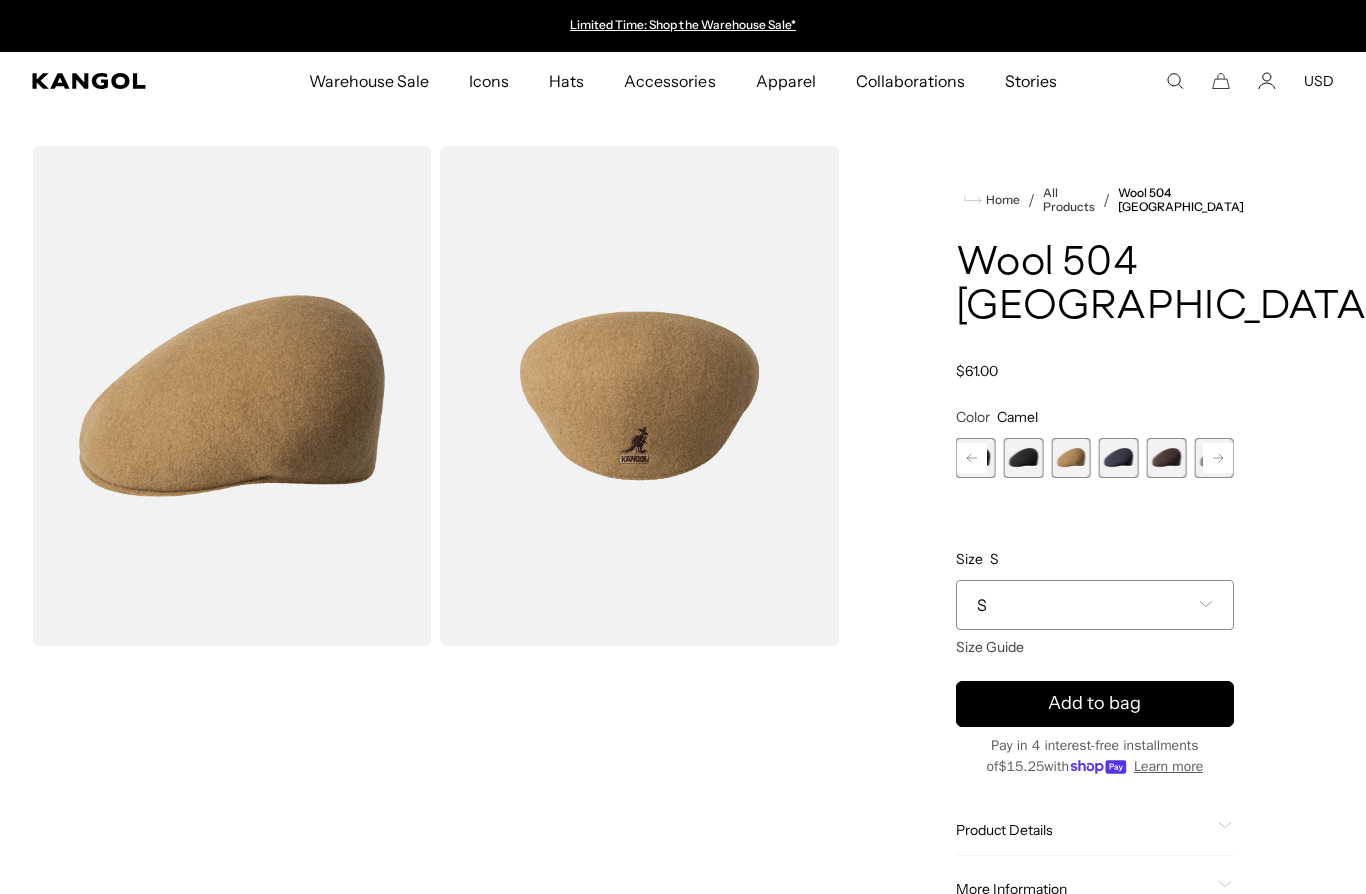 click at bounding box center [1167, 458] 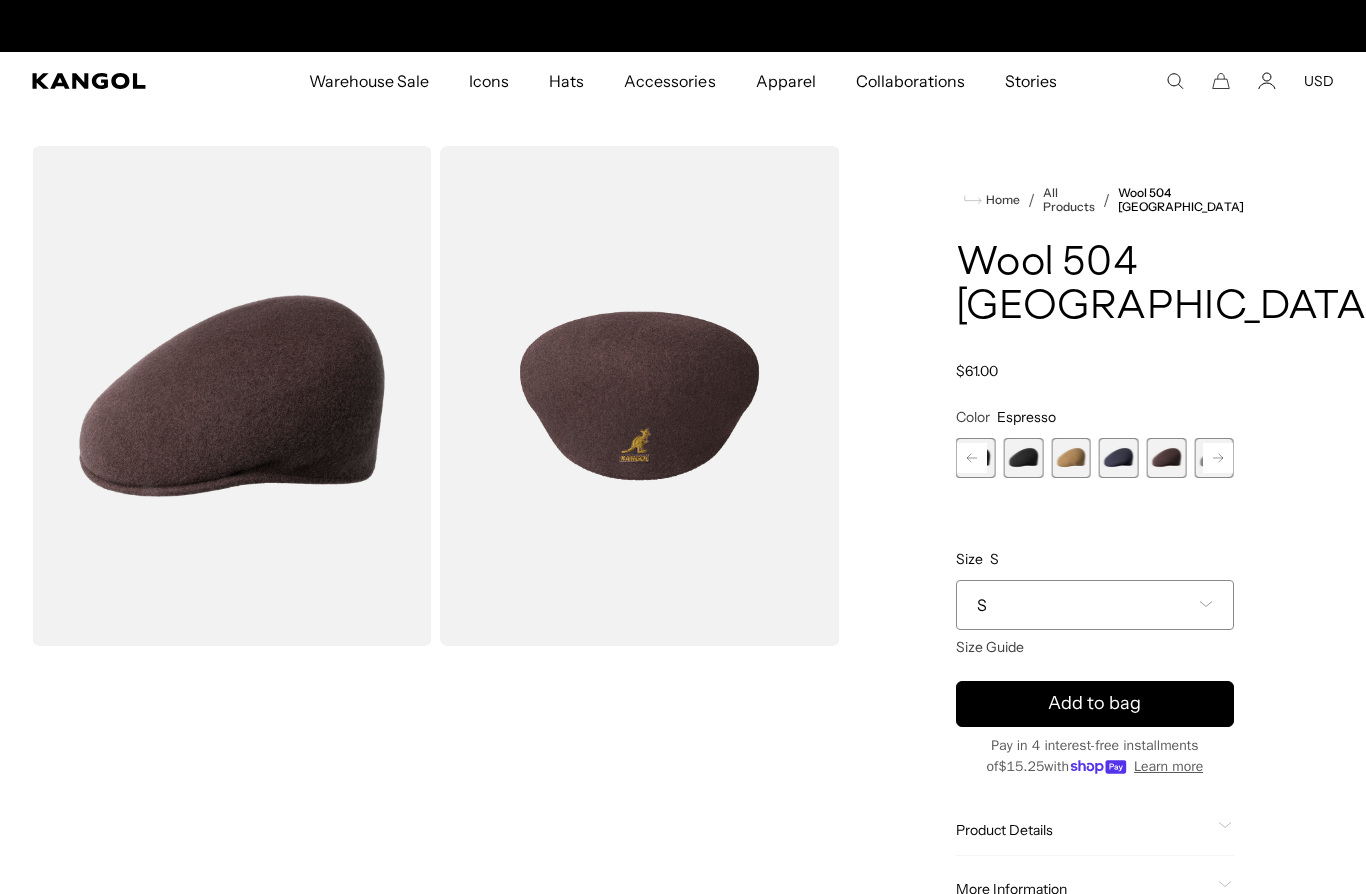 scroll, scrollTop: 0, scrollLeft: 412, axis: horizontal 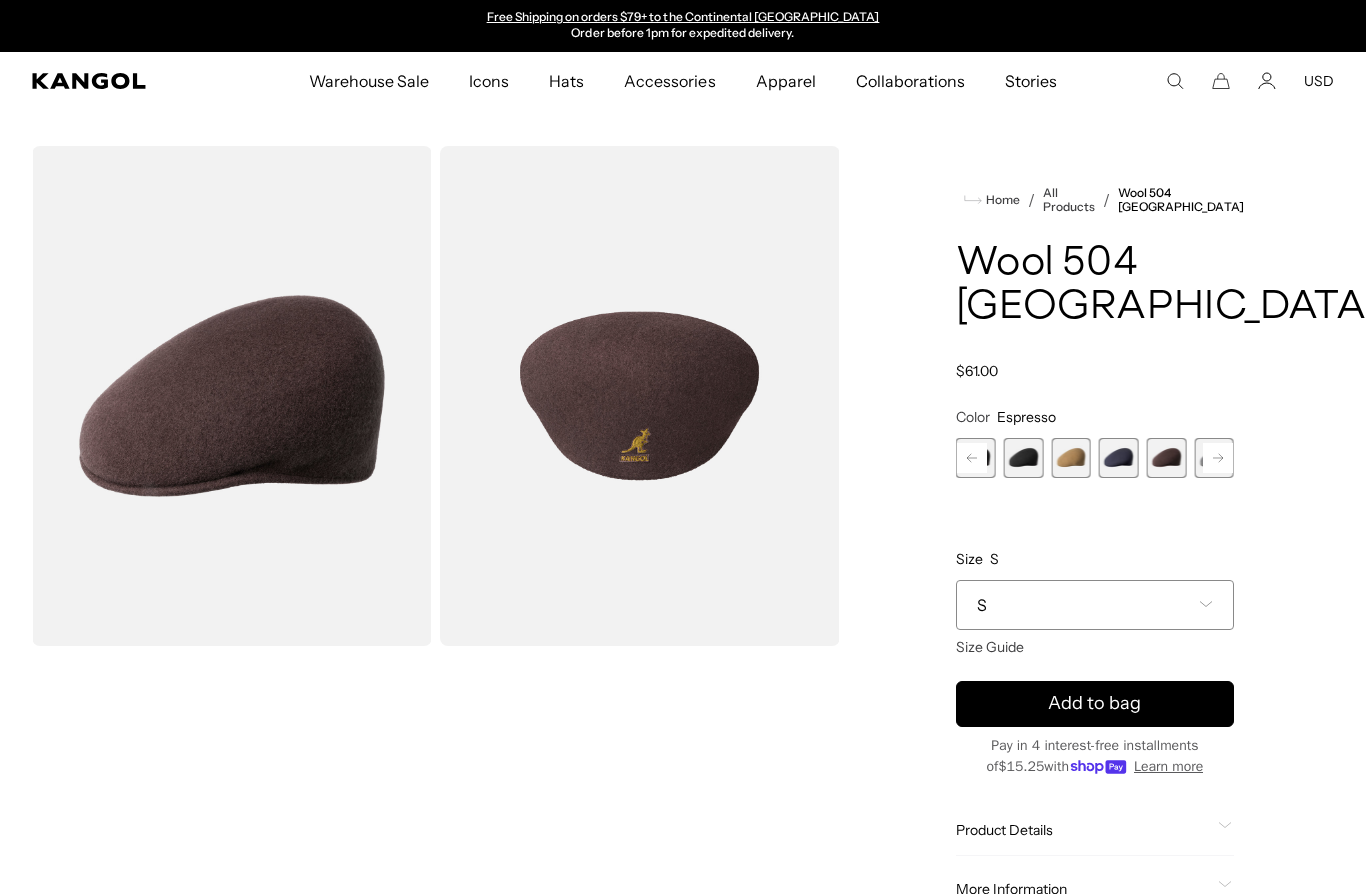 click 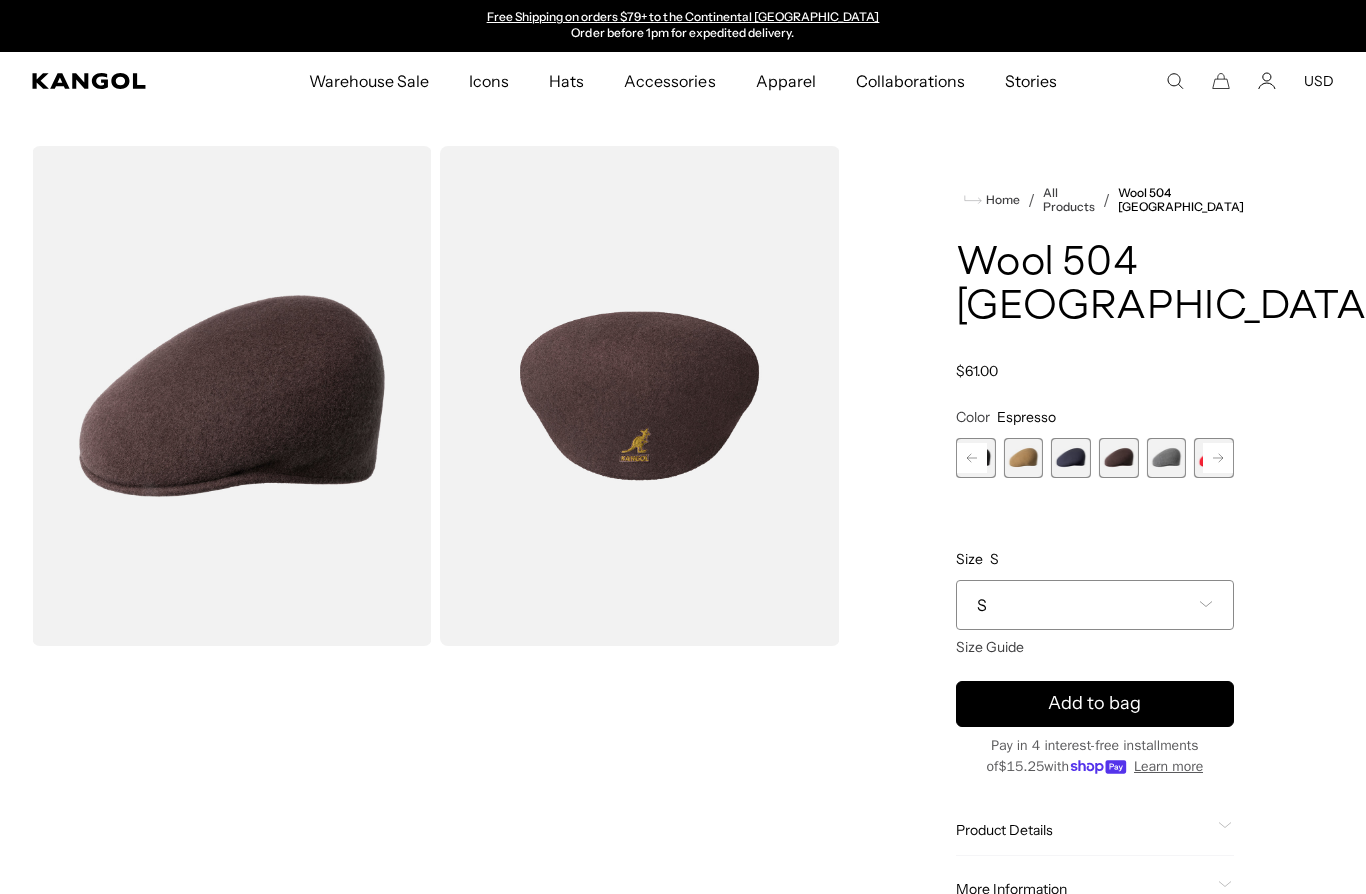 click at bounding box center [1167, 458] 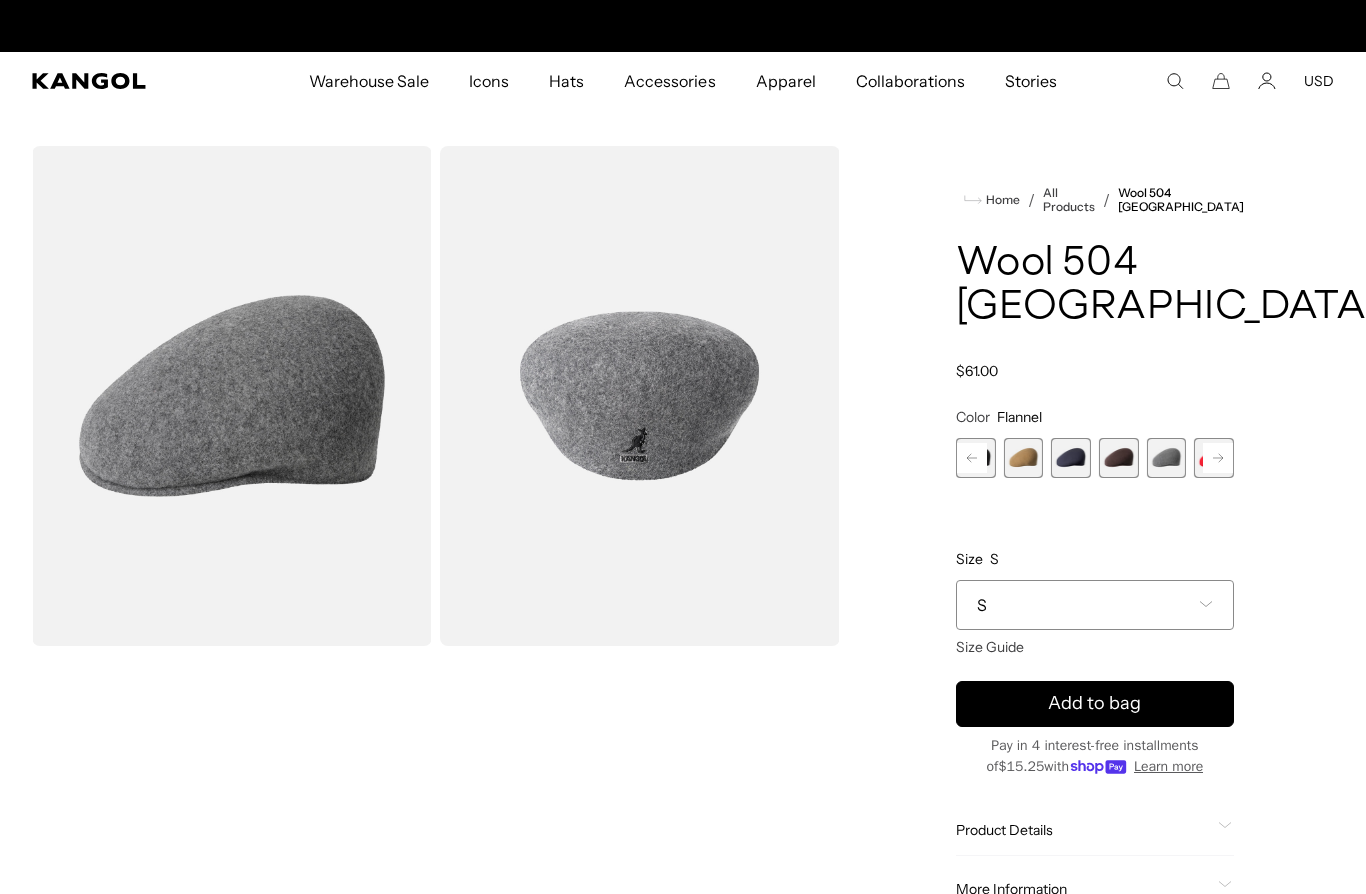 scroll, scrollTop: 0, scrollLeft: 412, axis: horizontal 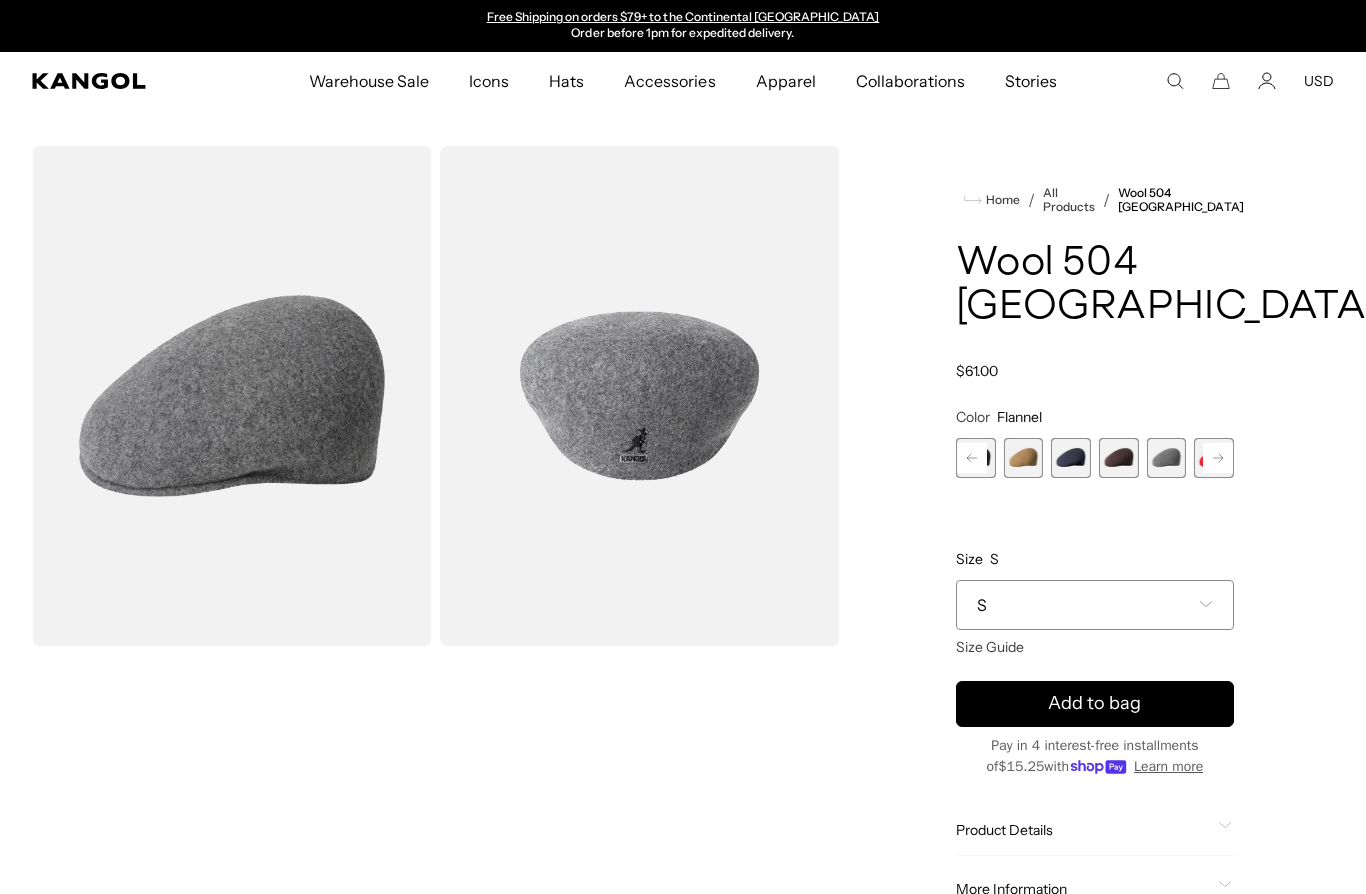 click 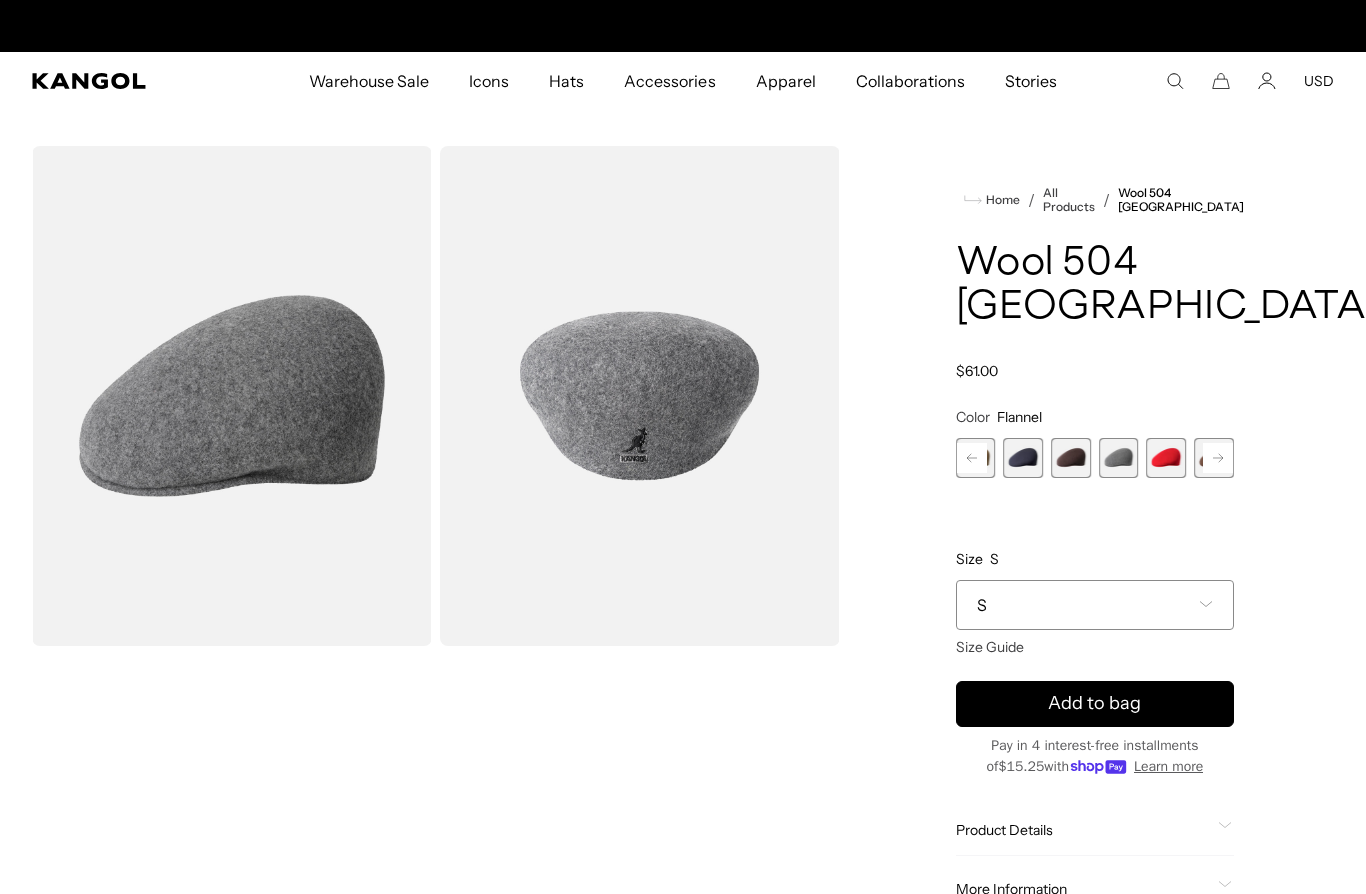 scroll, scrollTop: 0, scrollLeft: 0, axis: both 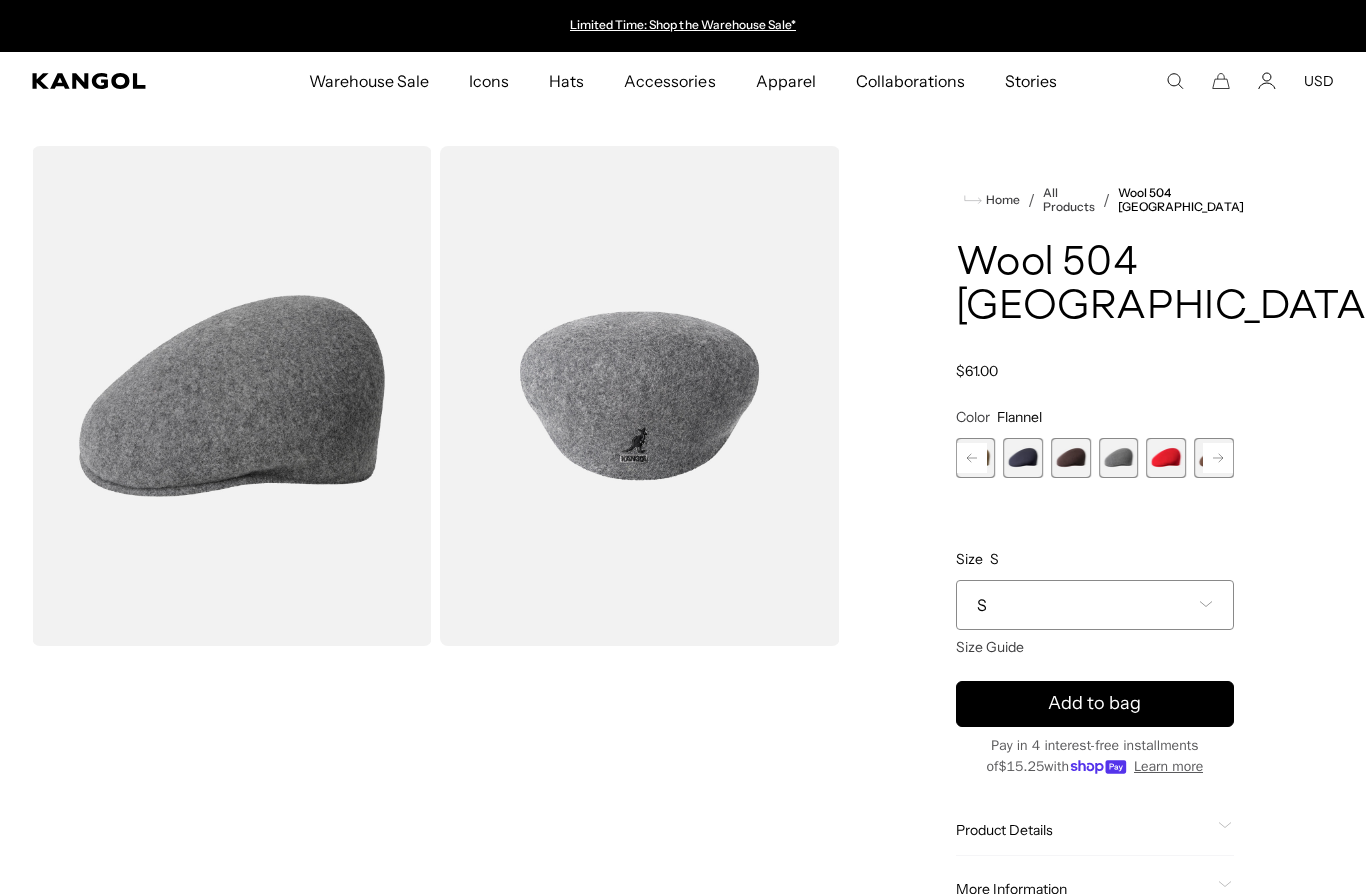 click 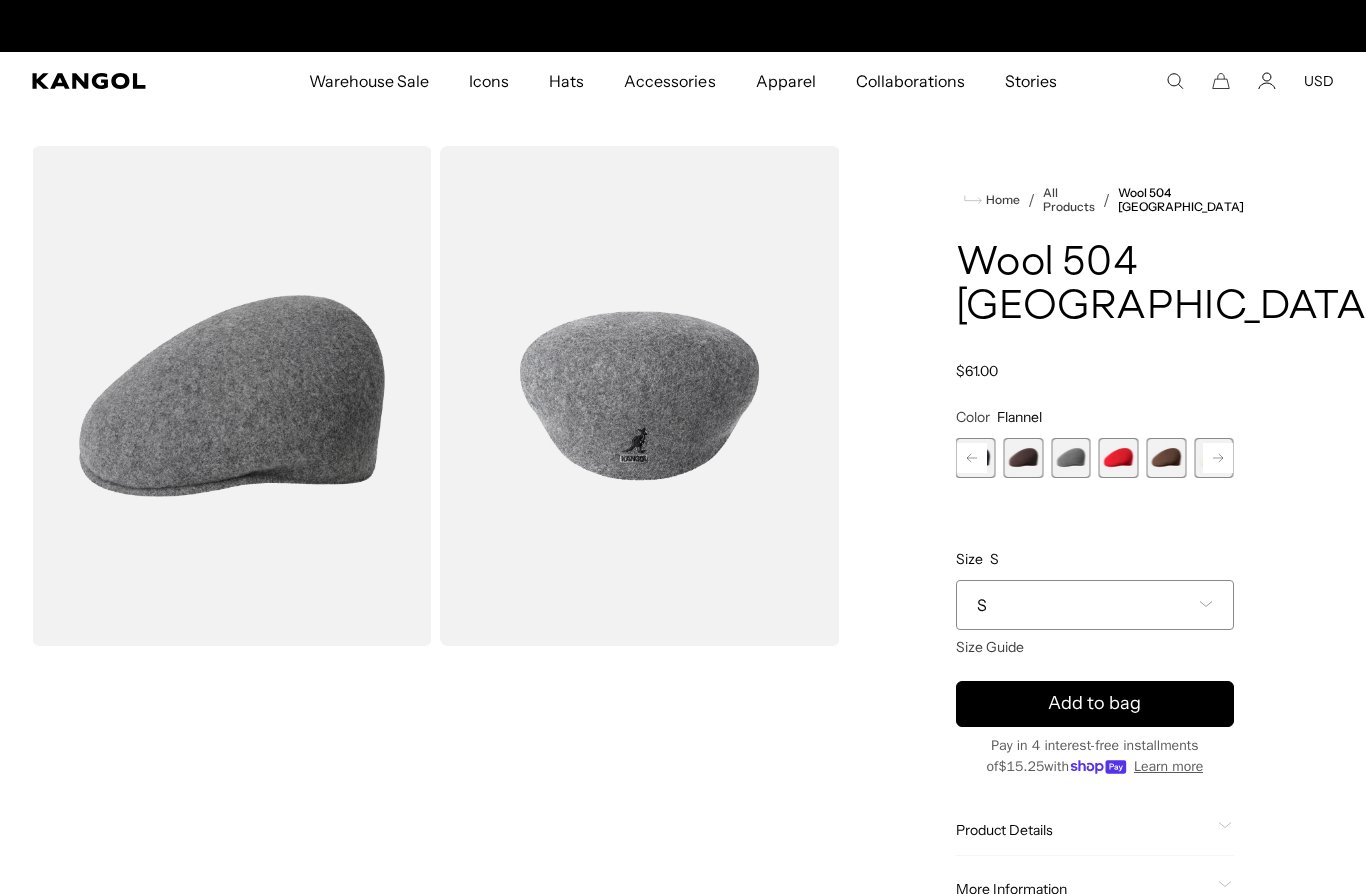 scroll, scrollTop: 0, scrollLeft: 412, axis: horizontal 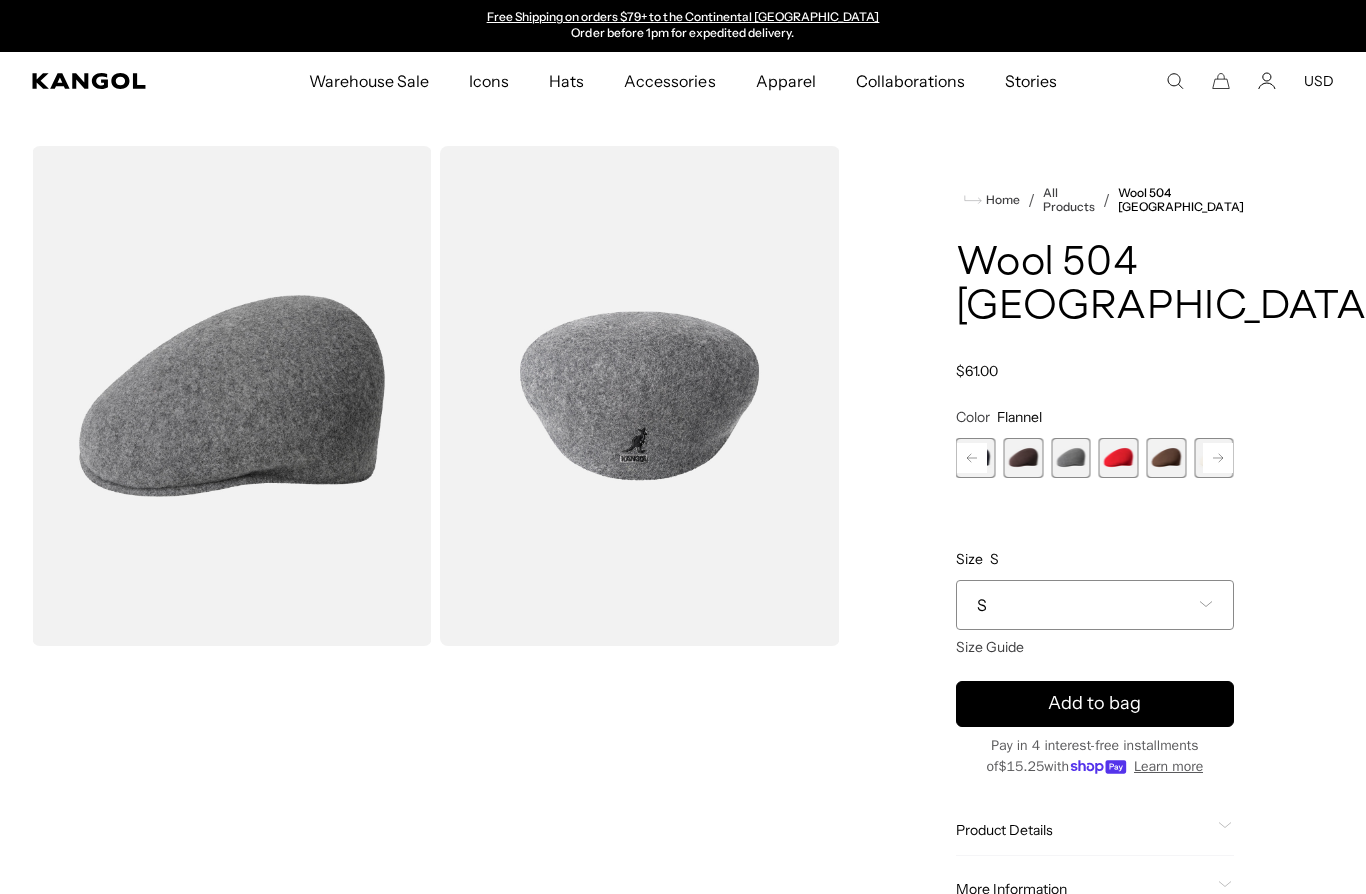 click at bounding box center (1167, 458) 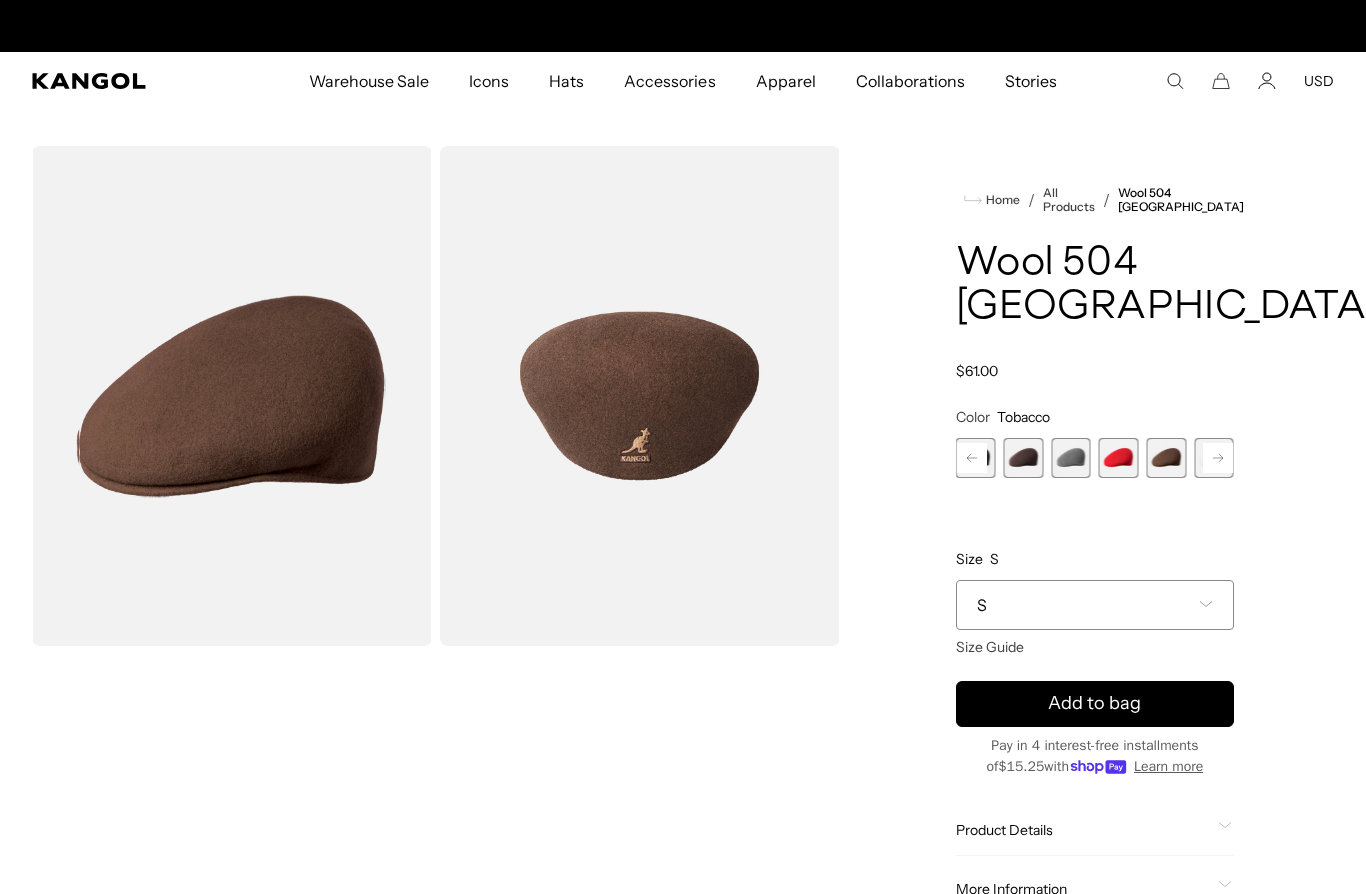 scroll, scrollTop: 0, scrollLeft: 0, axis: both 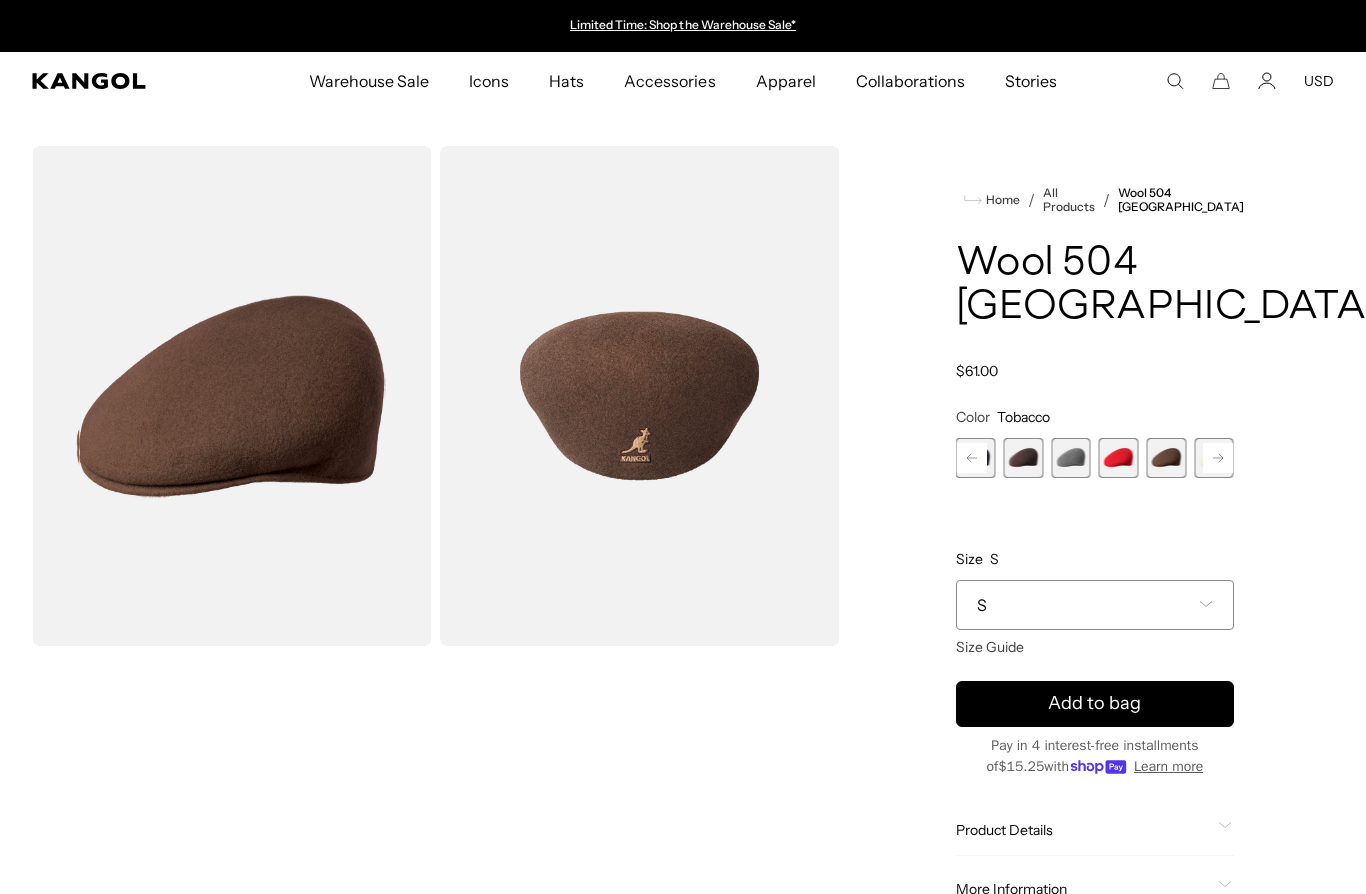 click 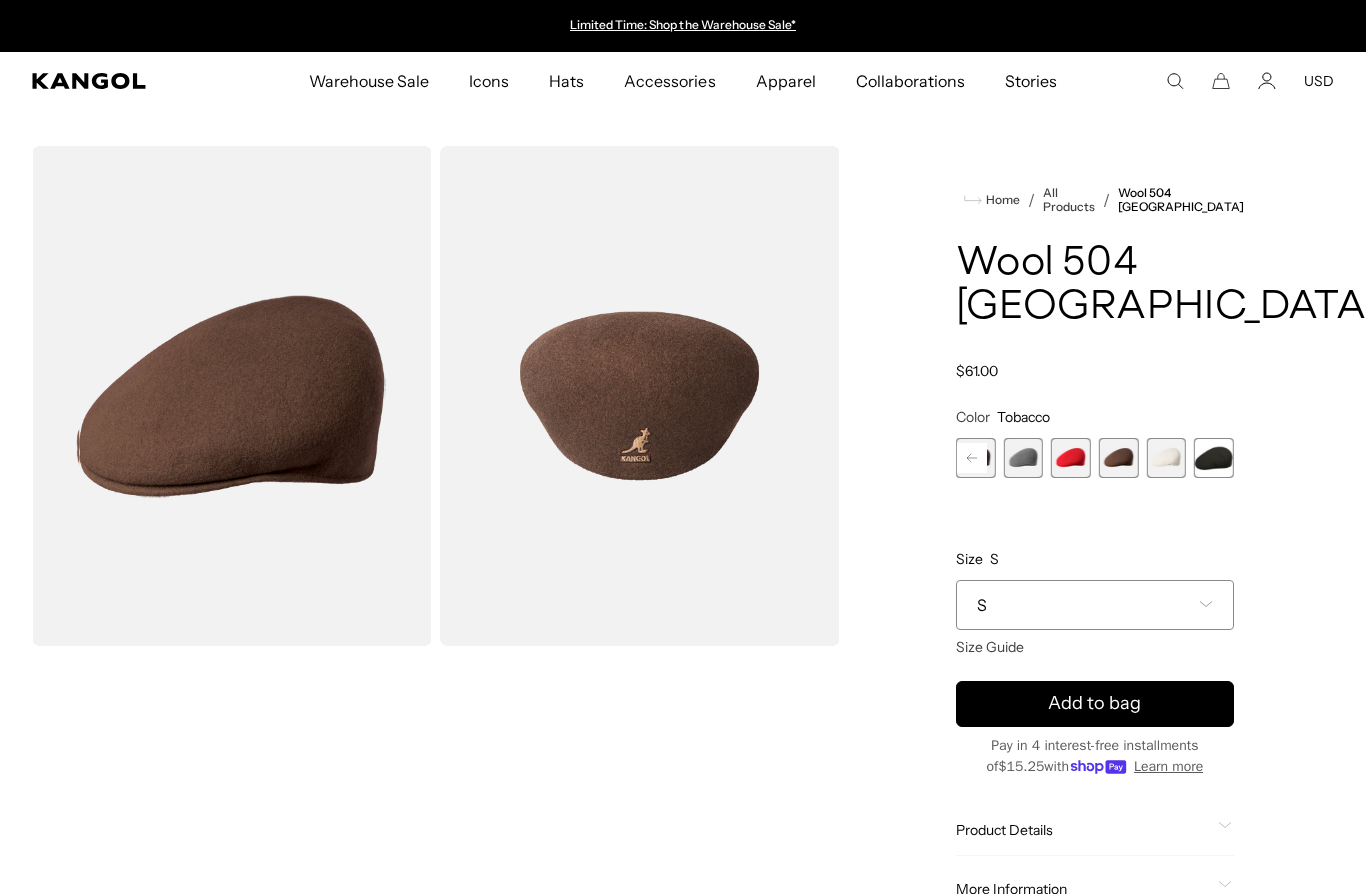 click at bounding box center [1167, 458] 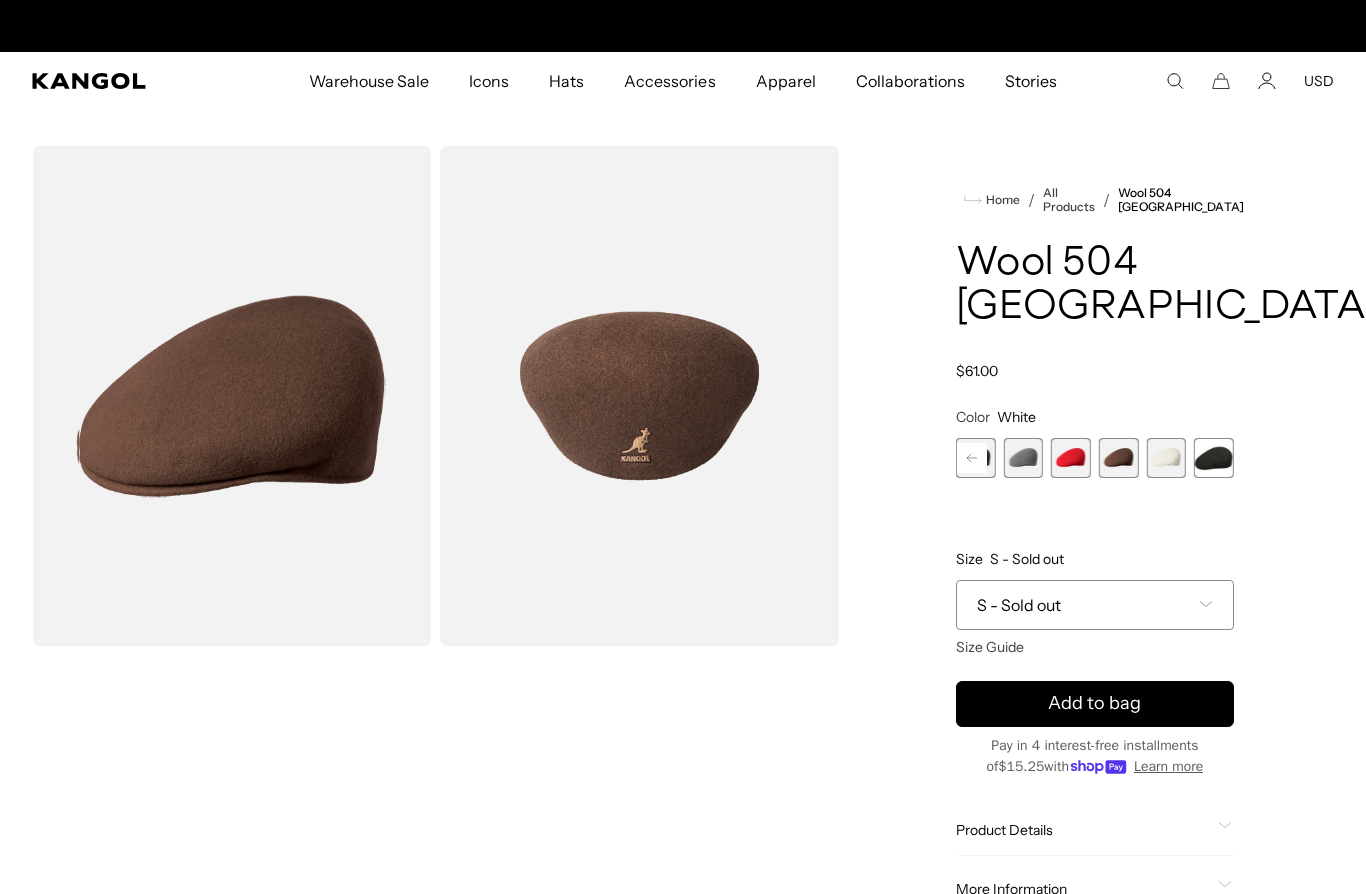 scroll, scrollTop: 0, scrollLeft: 412, axis: horizontal 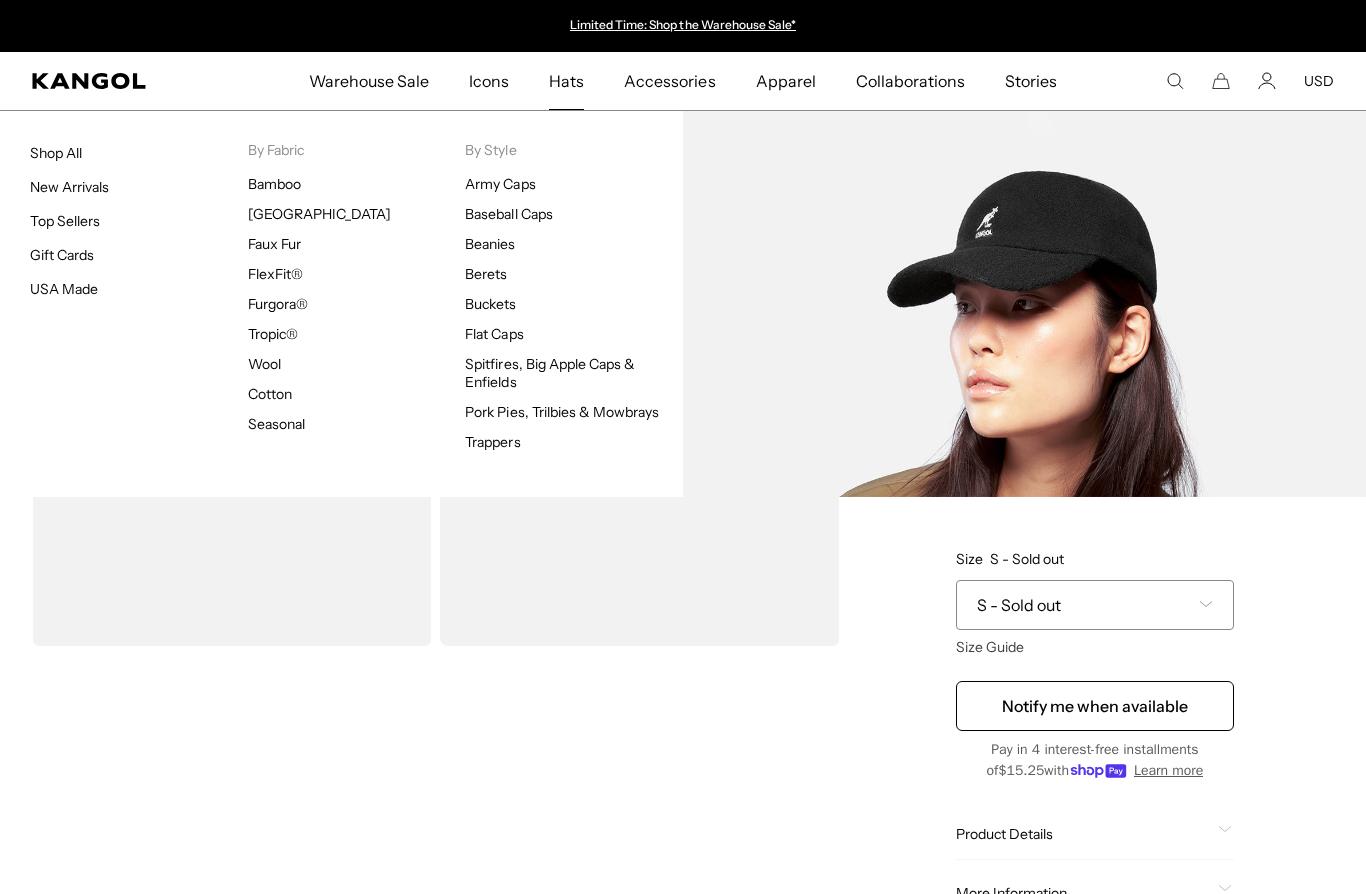 click on "Baseball Caps" at bounding box center [508, 214] 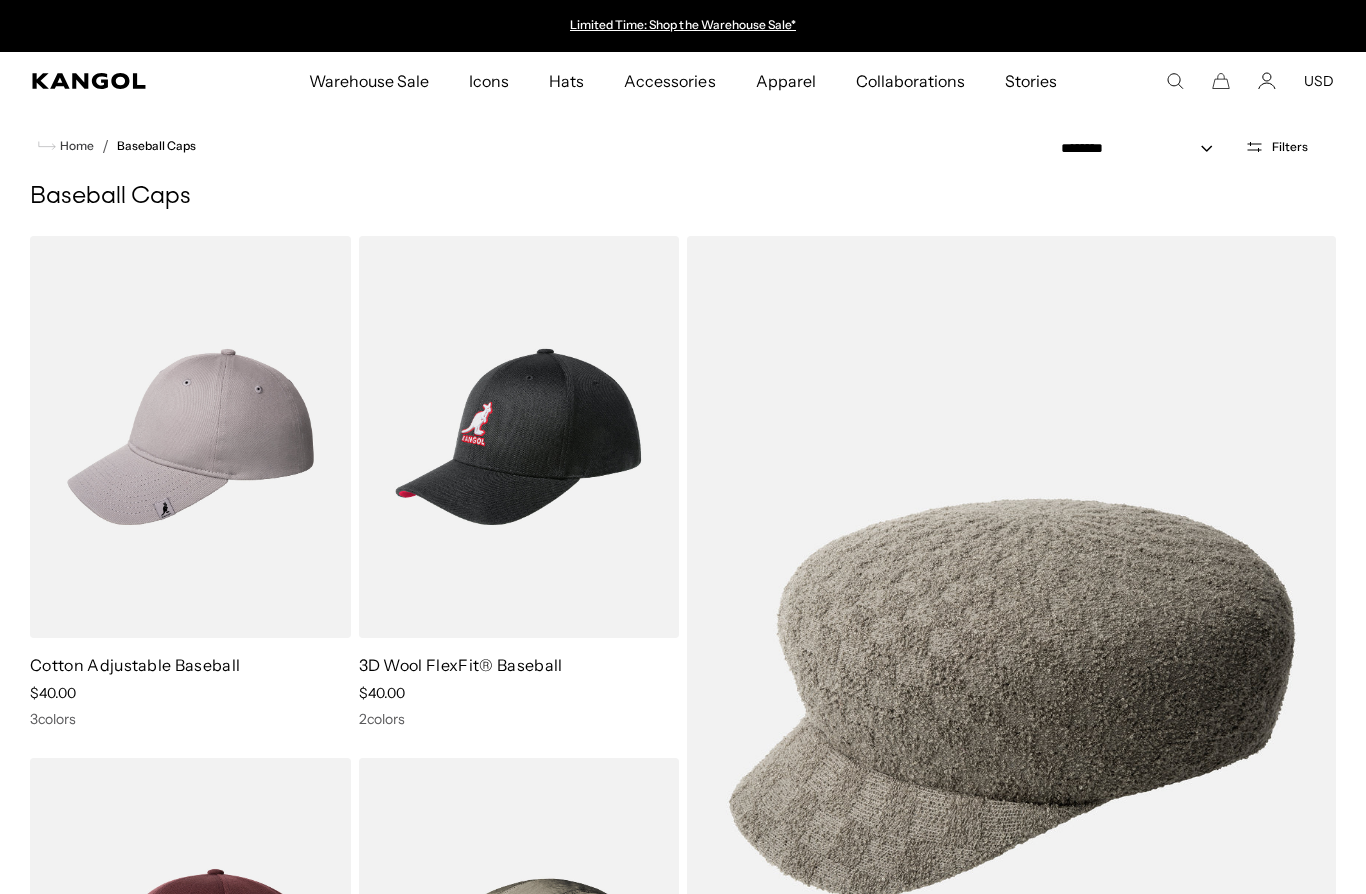 scroll, scrollTop: 0, scrollLeft: 0, axis: both 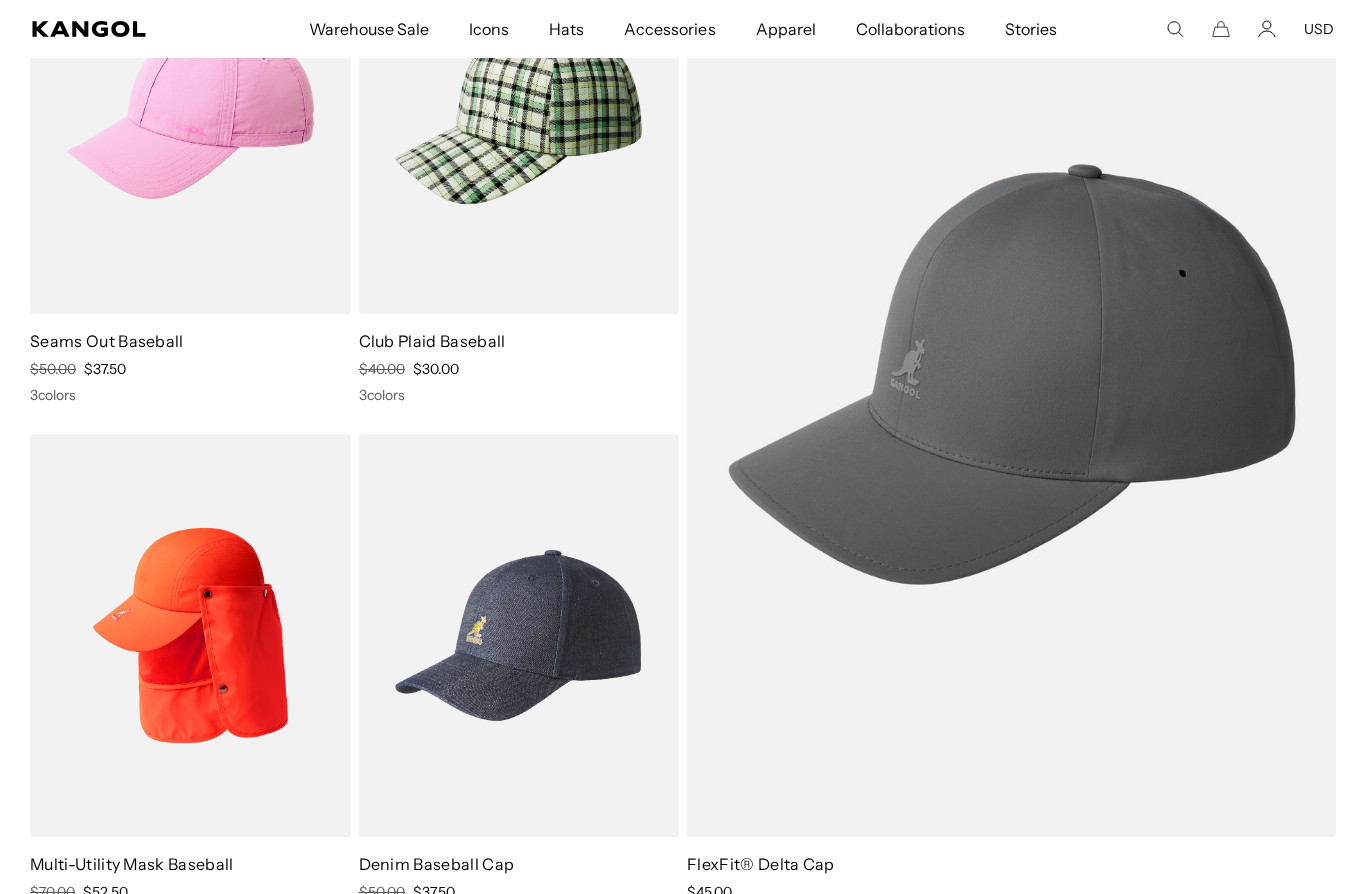 click on "Sale Price $45.00" at bounding box center (1011, 892) 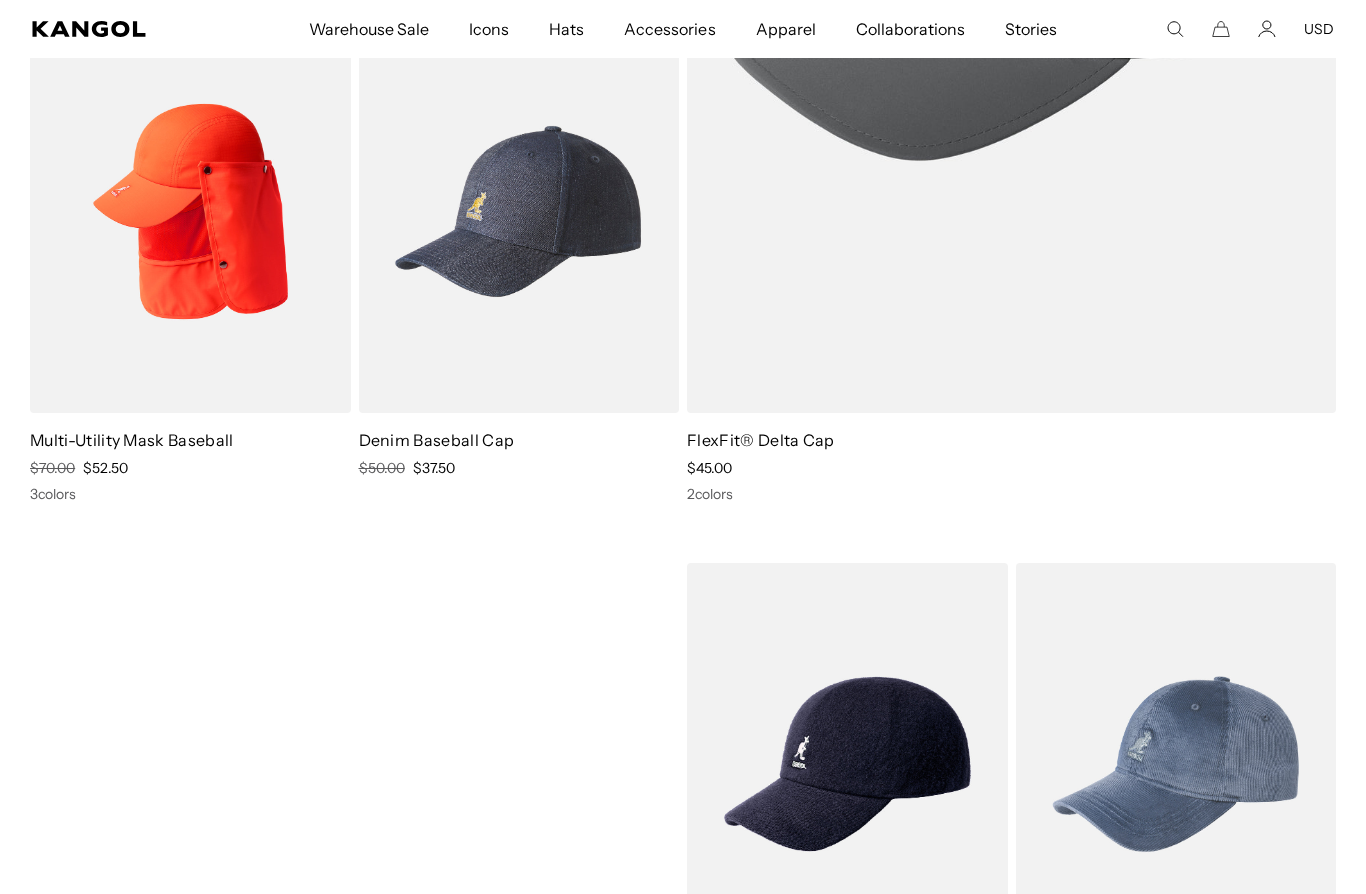 scroll, scrollTop: 5061, scrollLeft: 0, axis: vertical 